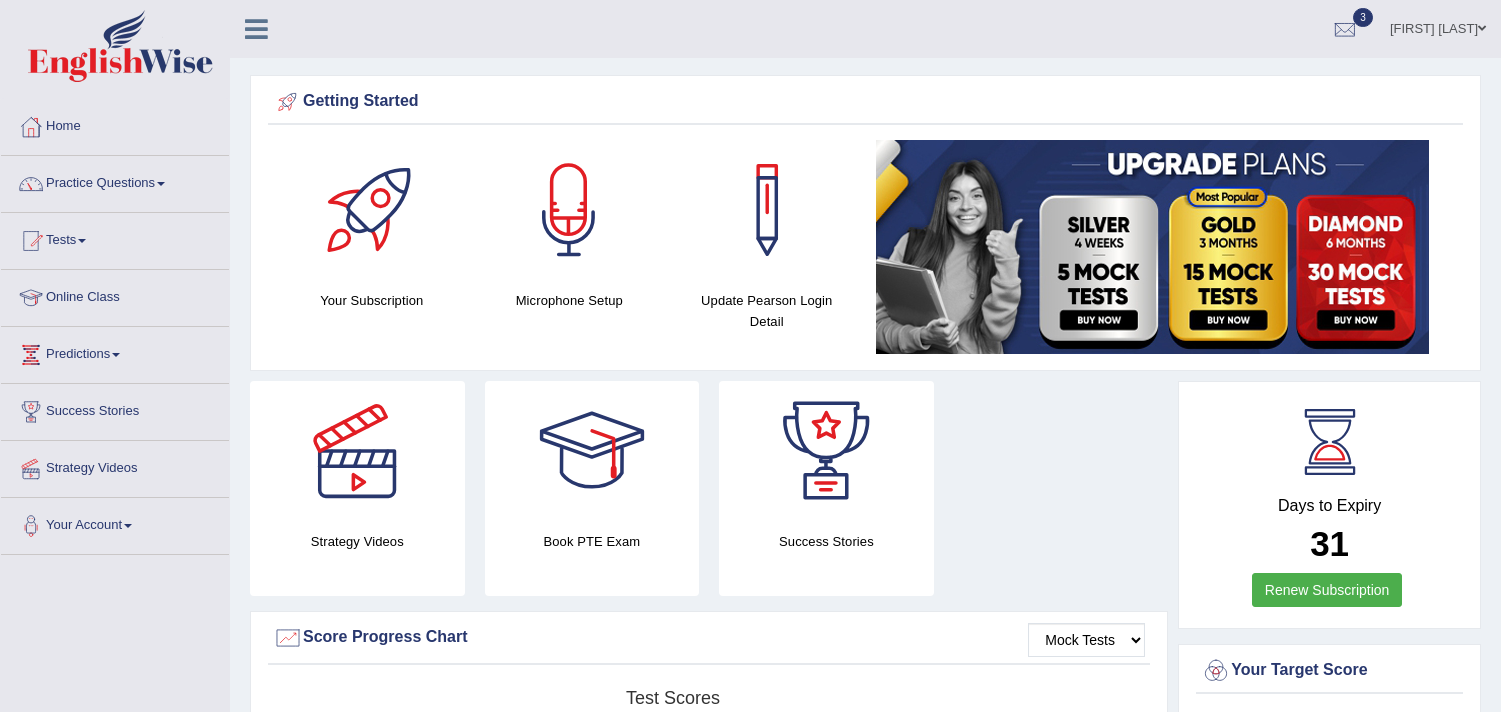 scroll, scrollTop: 0, scrollLeft: 0, axis: both 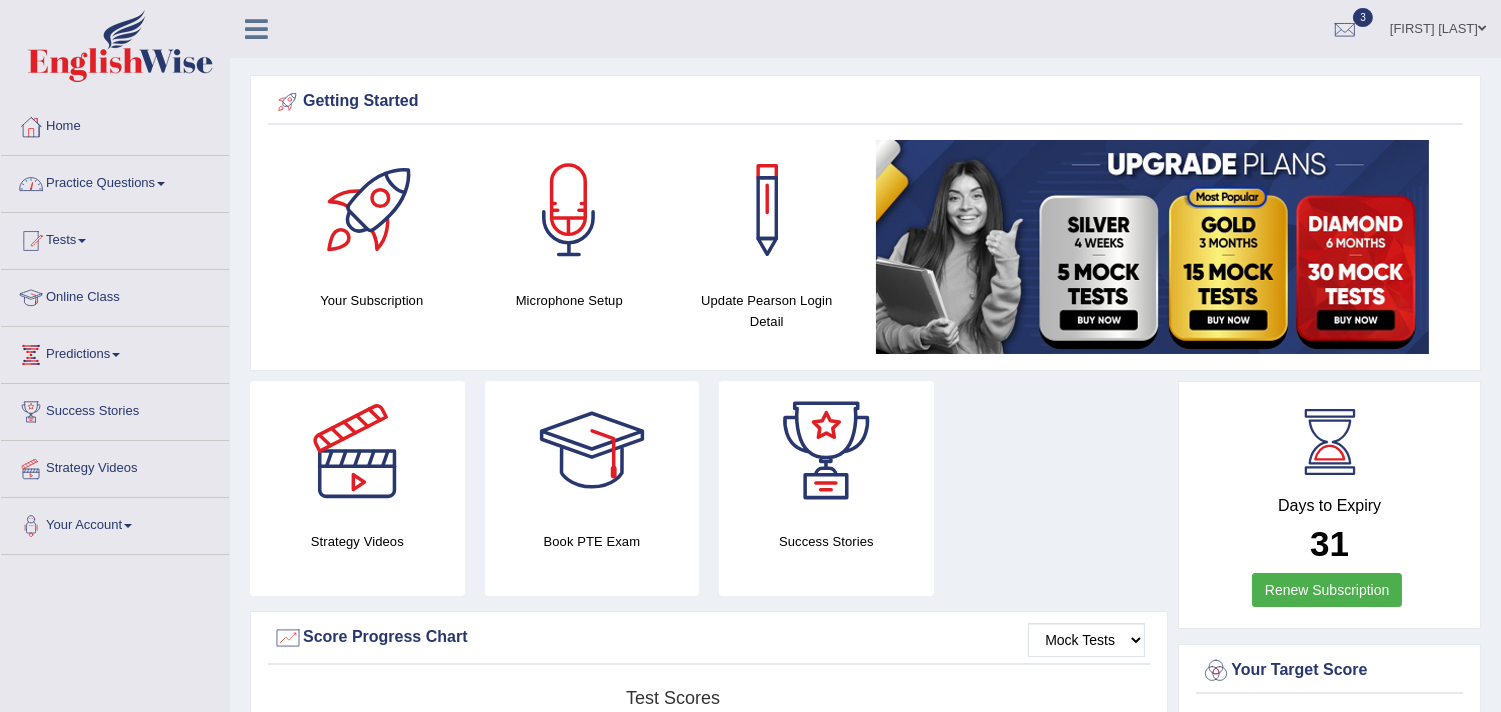 click on "Practice Questions" at bounding box center [115, 181] 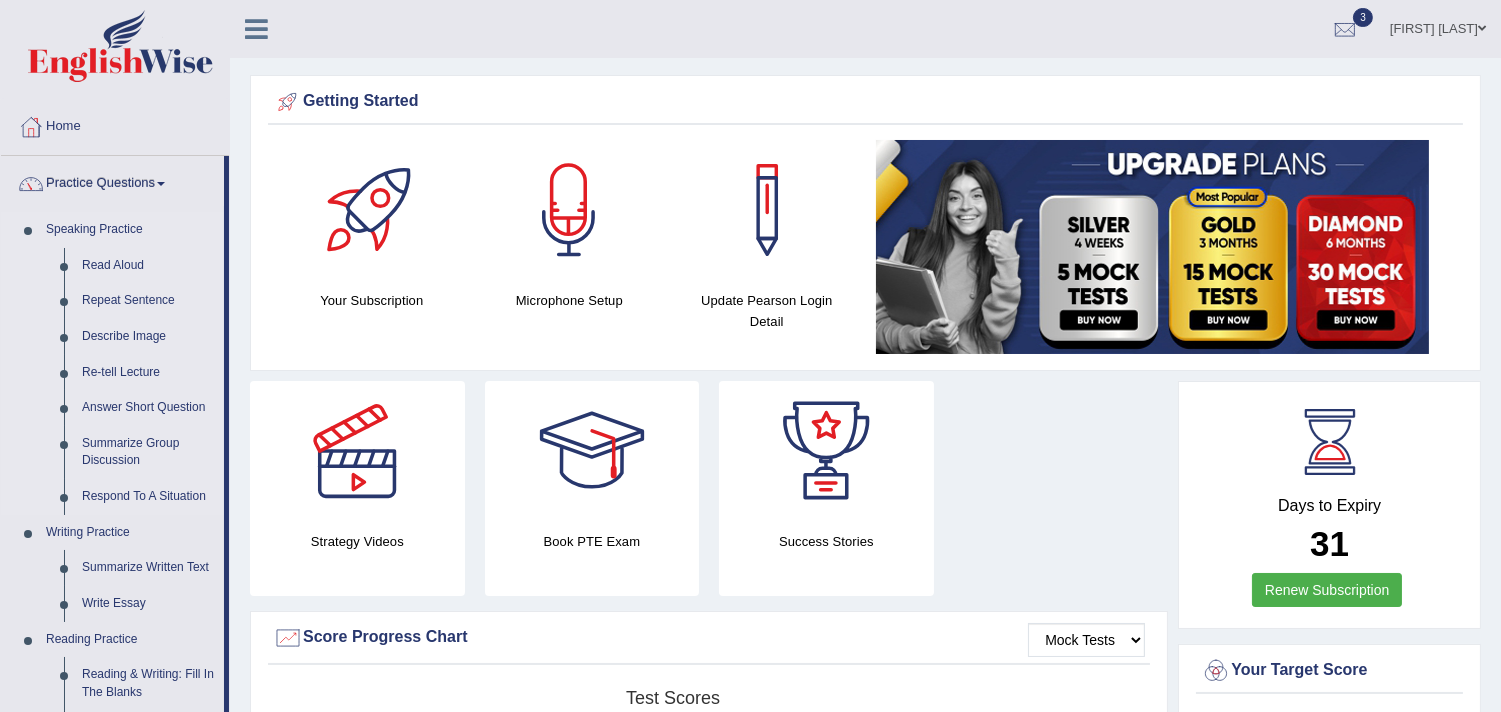 click on "Speaking Practice" at bounding box center (130, 230) 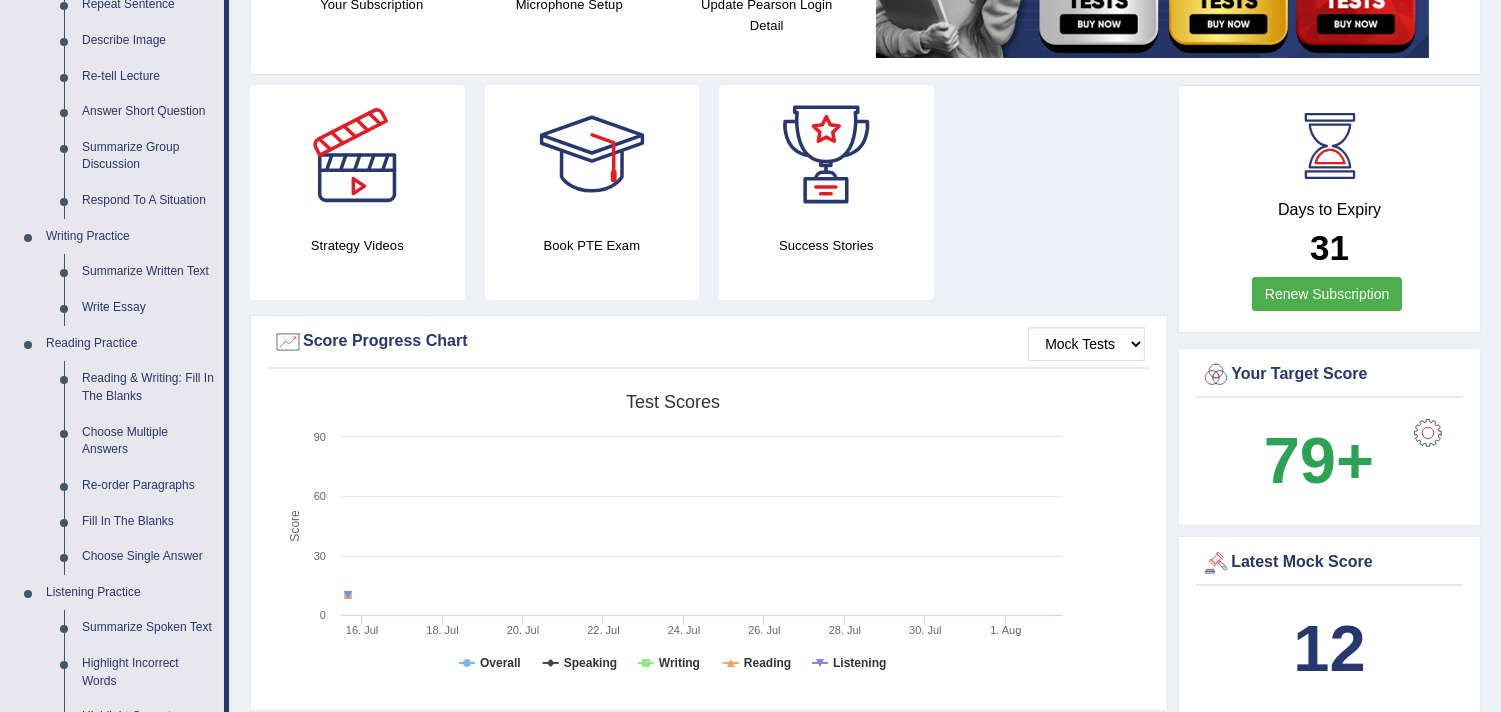 scroll, scrollTop: 401, scrollLeft: 0, axis: vertical 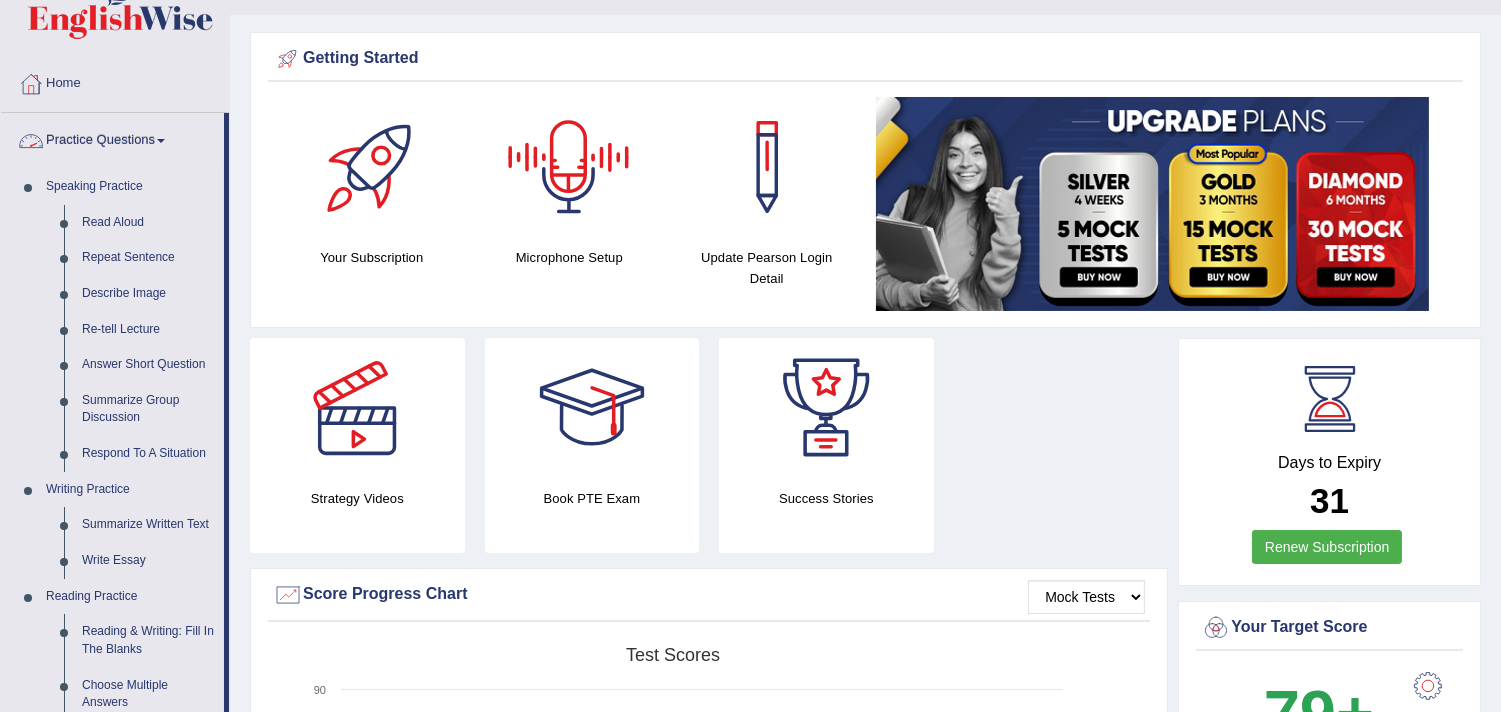 click on "Practice Questions" at bounding box center (112, 138) 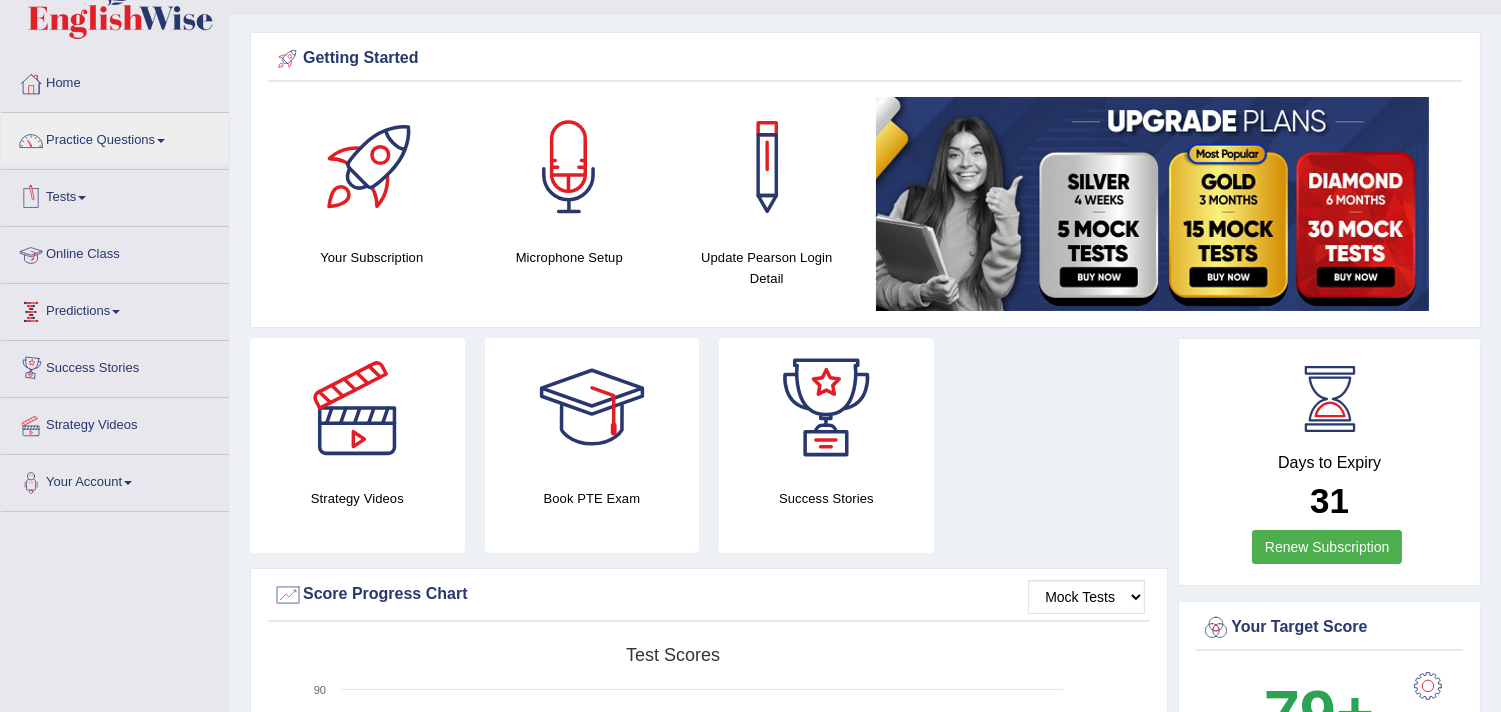 click on "Predictions" at bounding box center (115, 309) 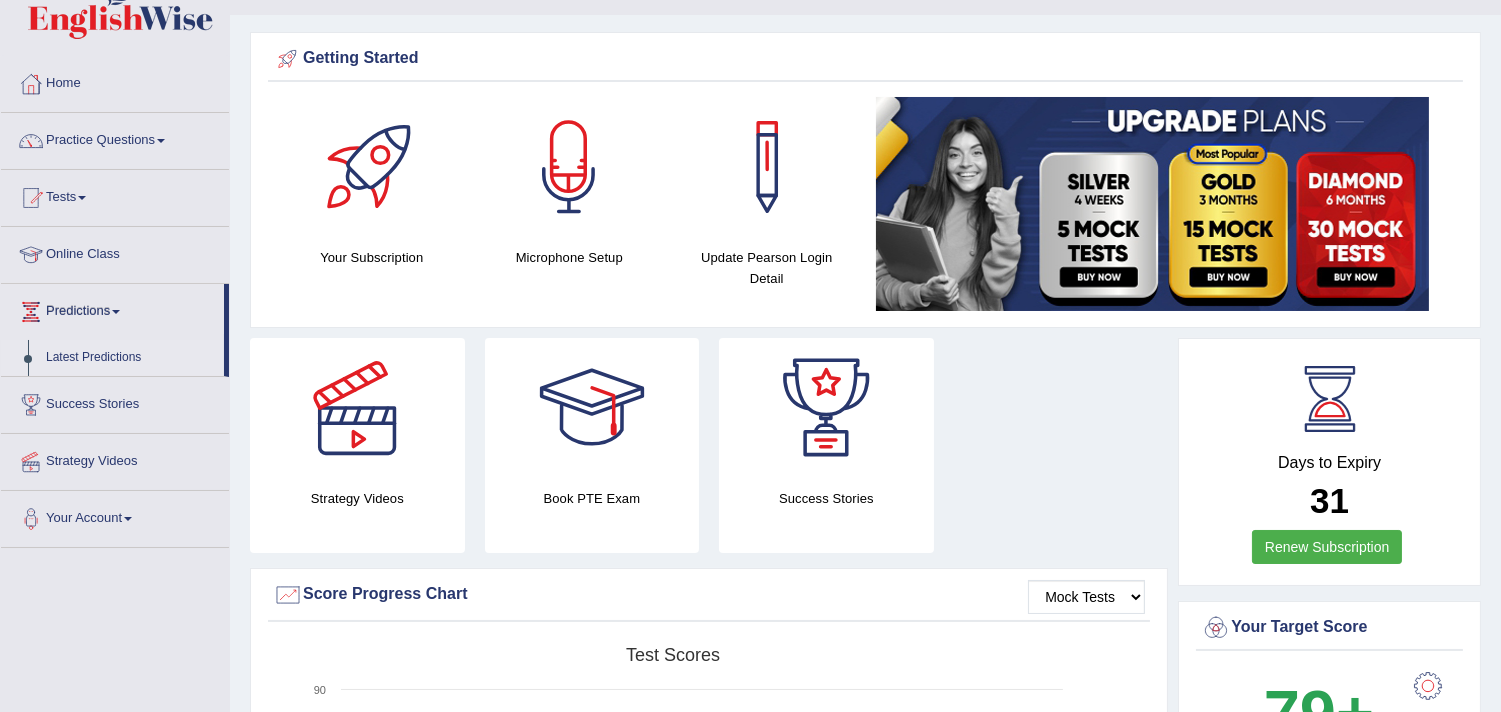 click on "Latest Predictions" at bounding box center [130, 358] 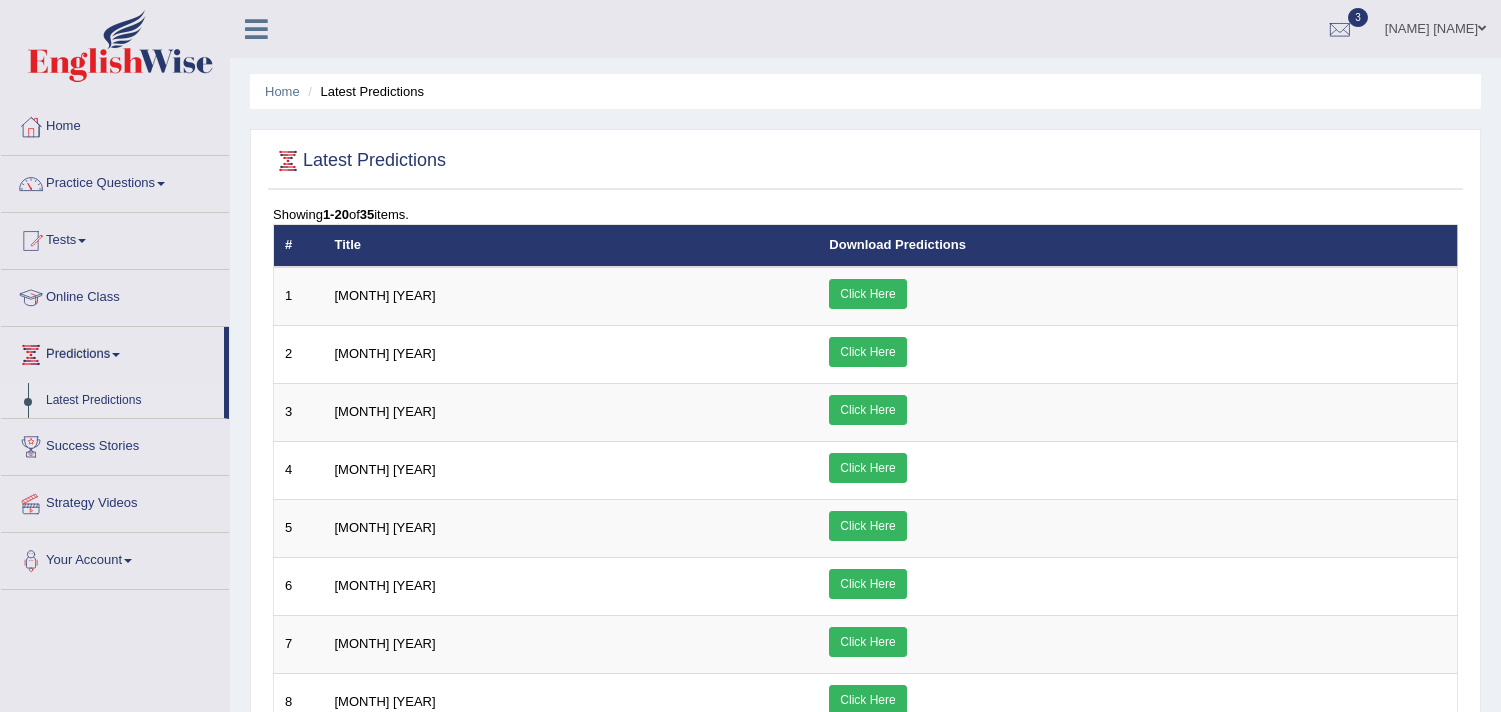 scroll, scrollTop: 0, scrollLeft: 0, axis: both 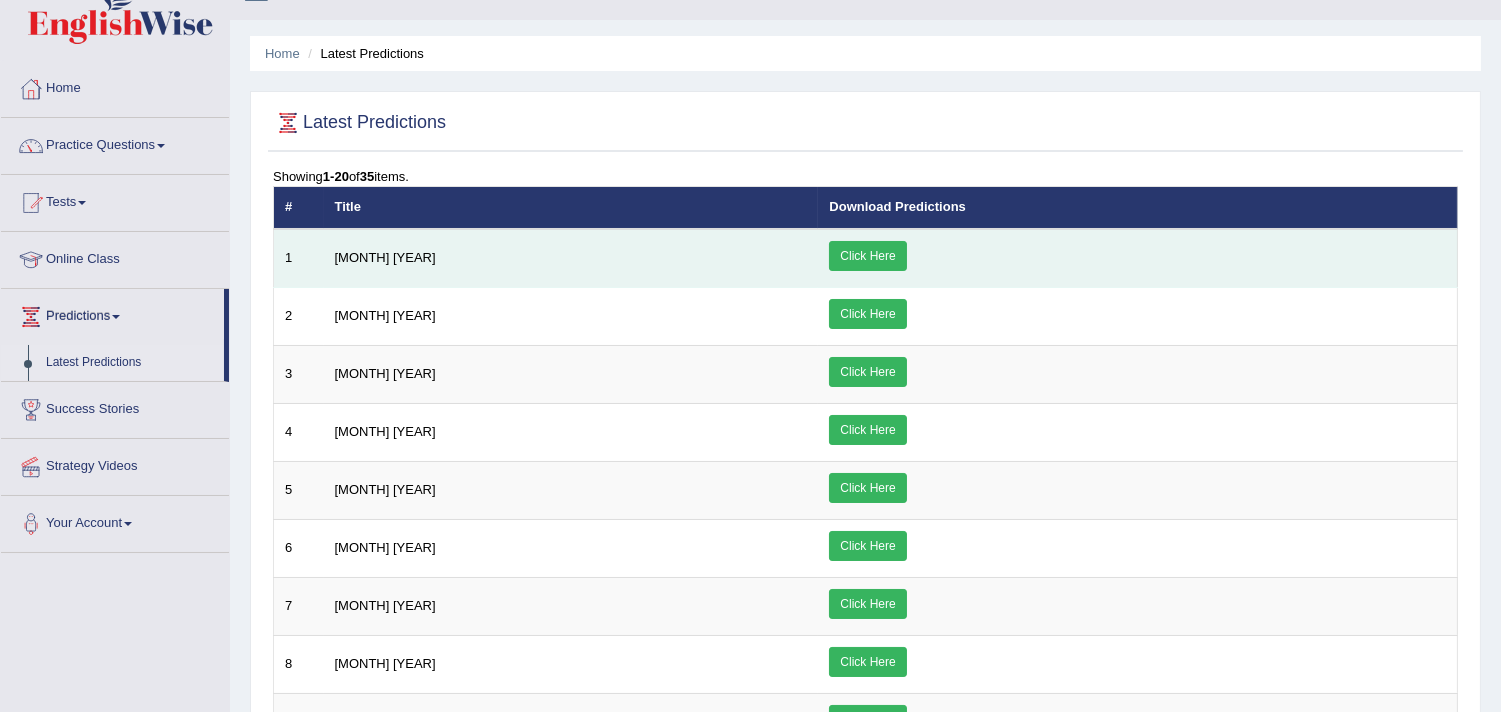 click on "Click Here" at bounding box center [867, 256] 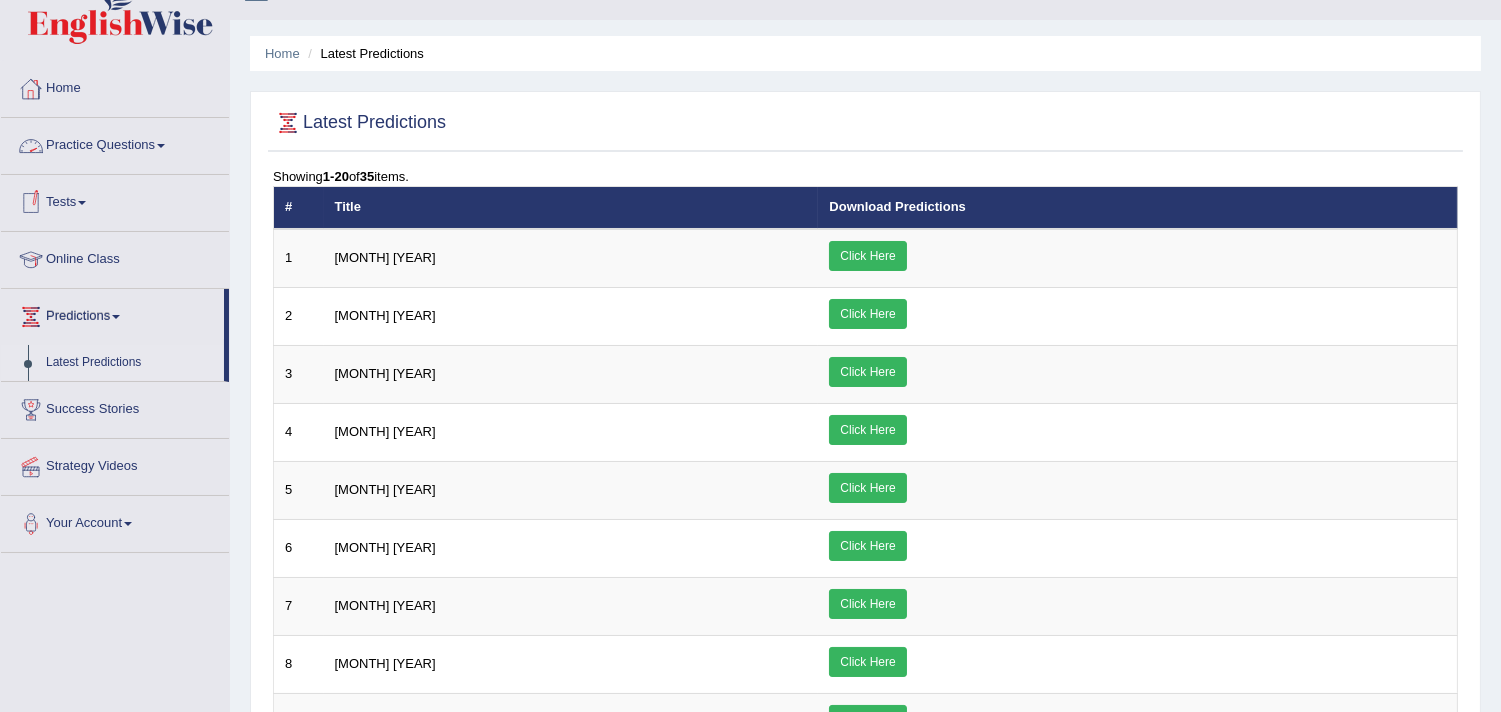 click on "Practice Questions" at bounding box center [115, 143] 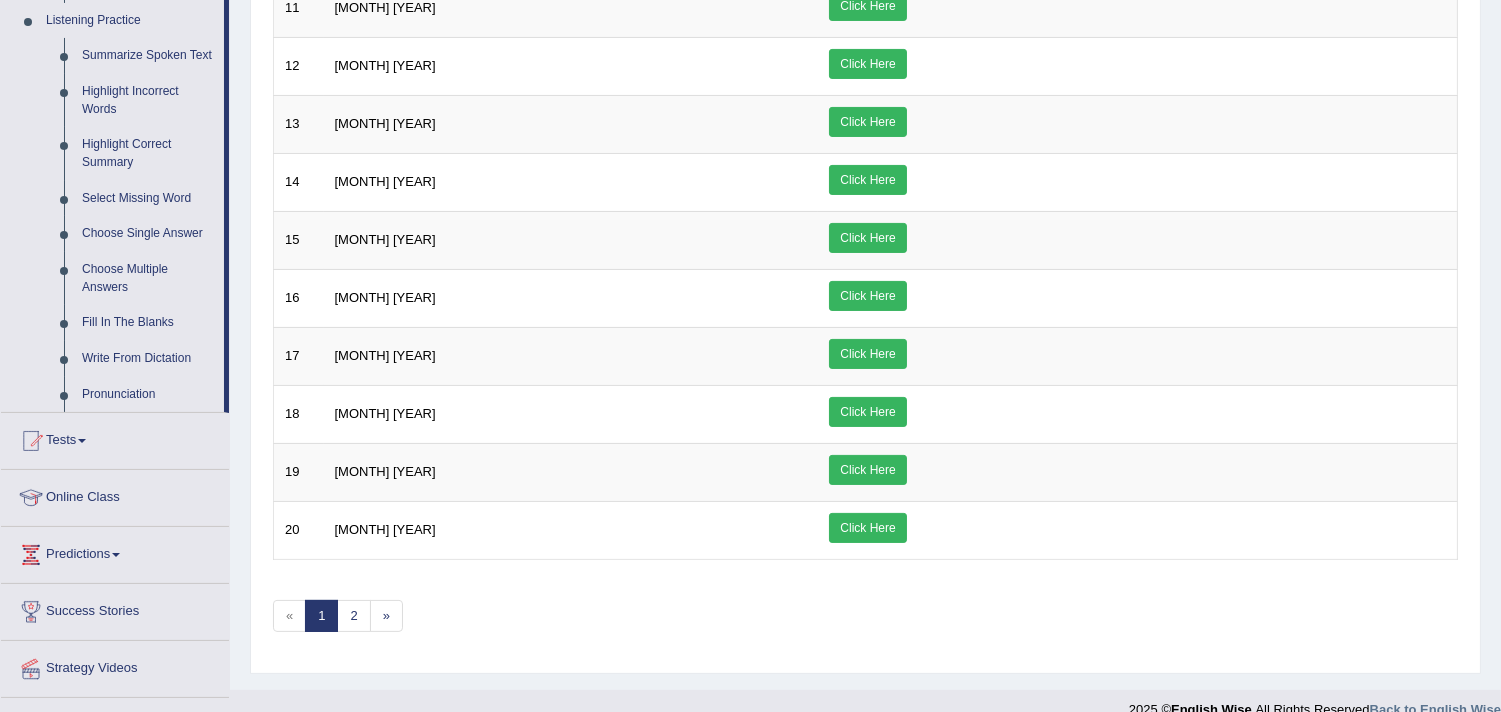 scroll, scrollTop: 912, scrollLeft: 0, axis: vertical 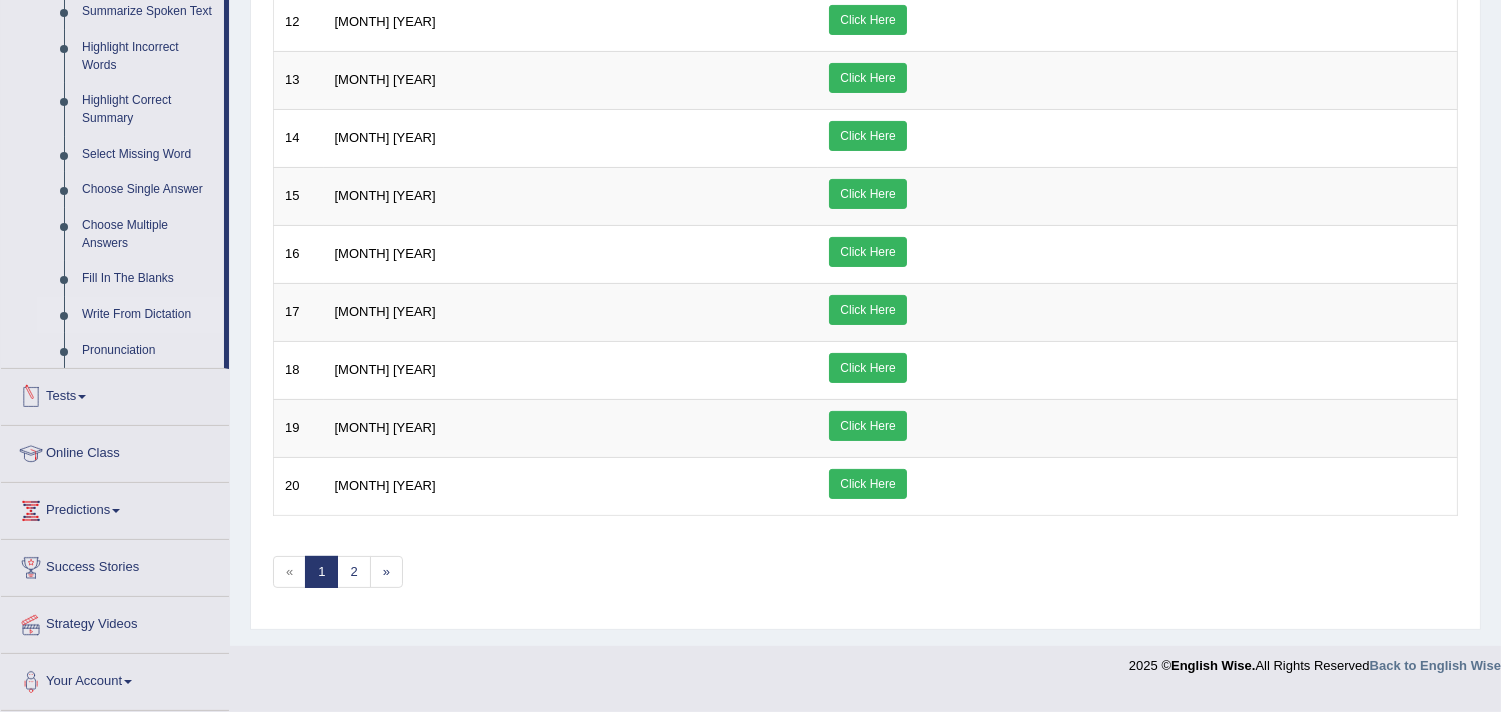 click on "Write From Dictation" at bounding box center (148, 315) 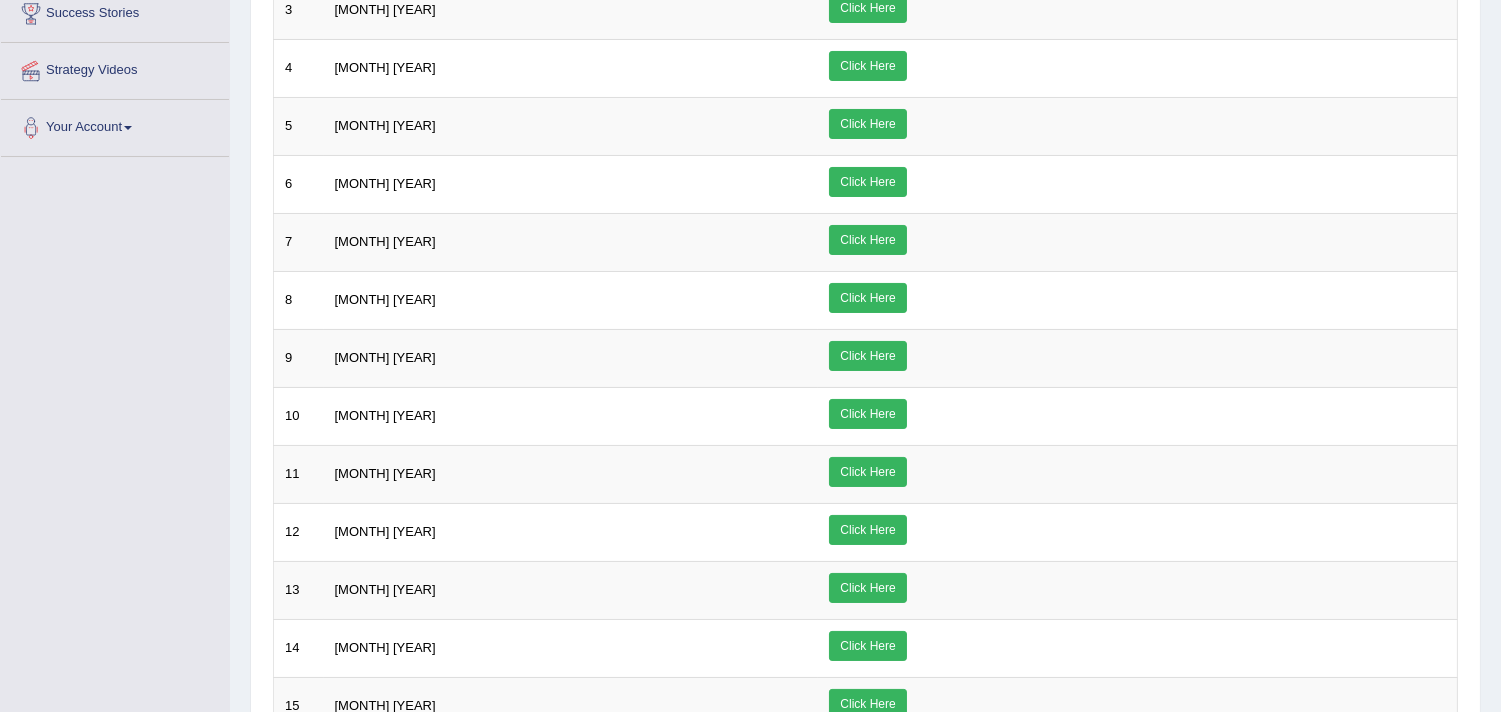 scroll, scrollTop: 533, scrollLeft: 0, axis: vertical 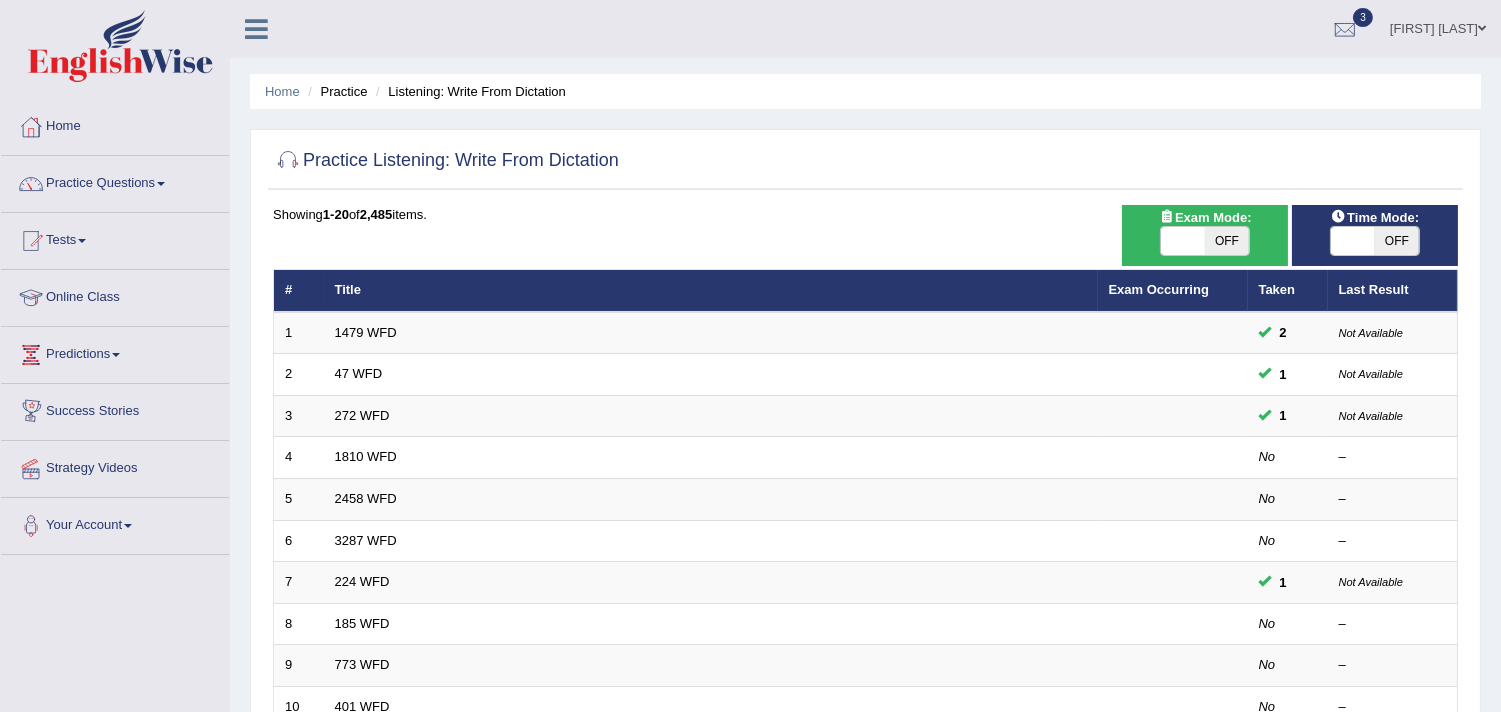 click on "1810 WFD" at bounding box center [366, 456] 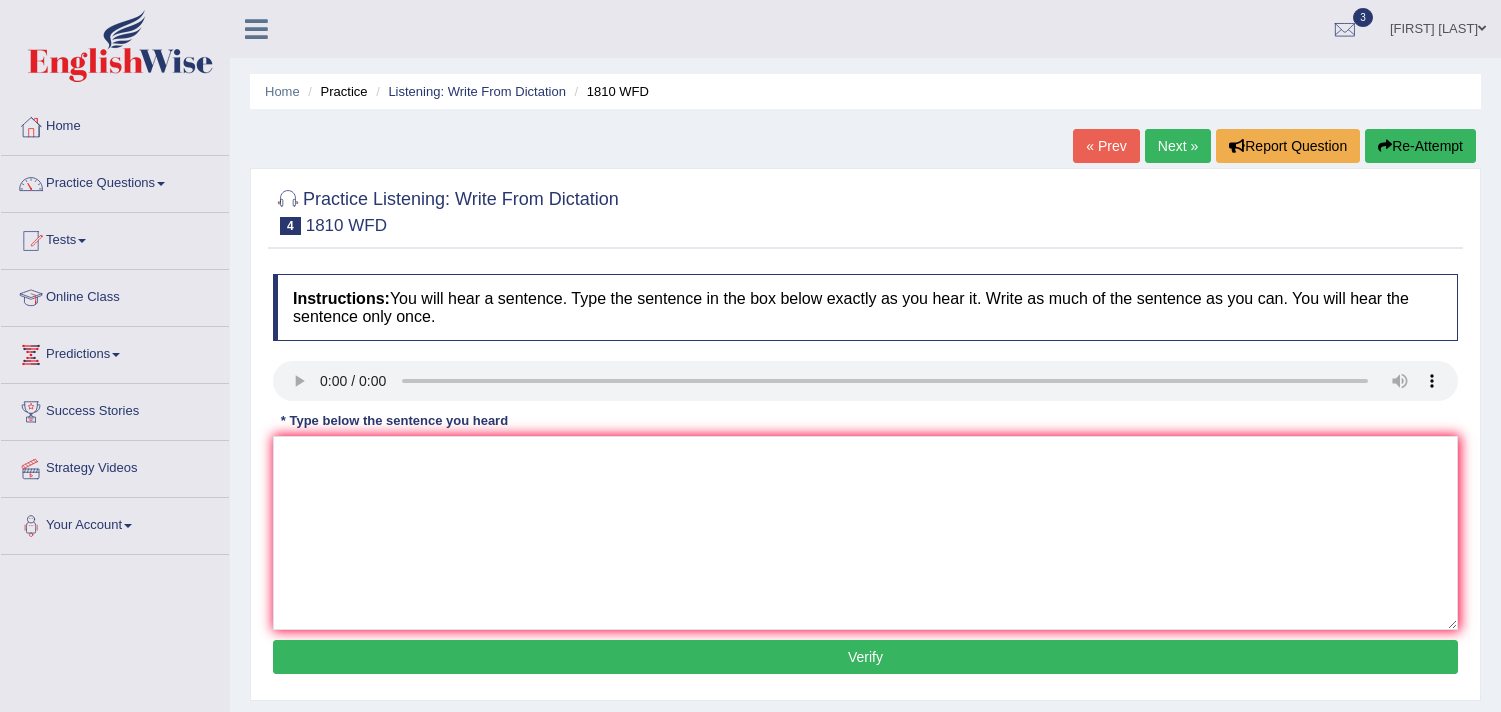 scroll, scrollTop: 0, scrollLeft: 0, axis: both 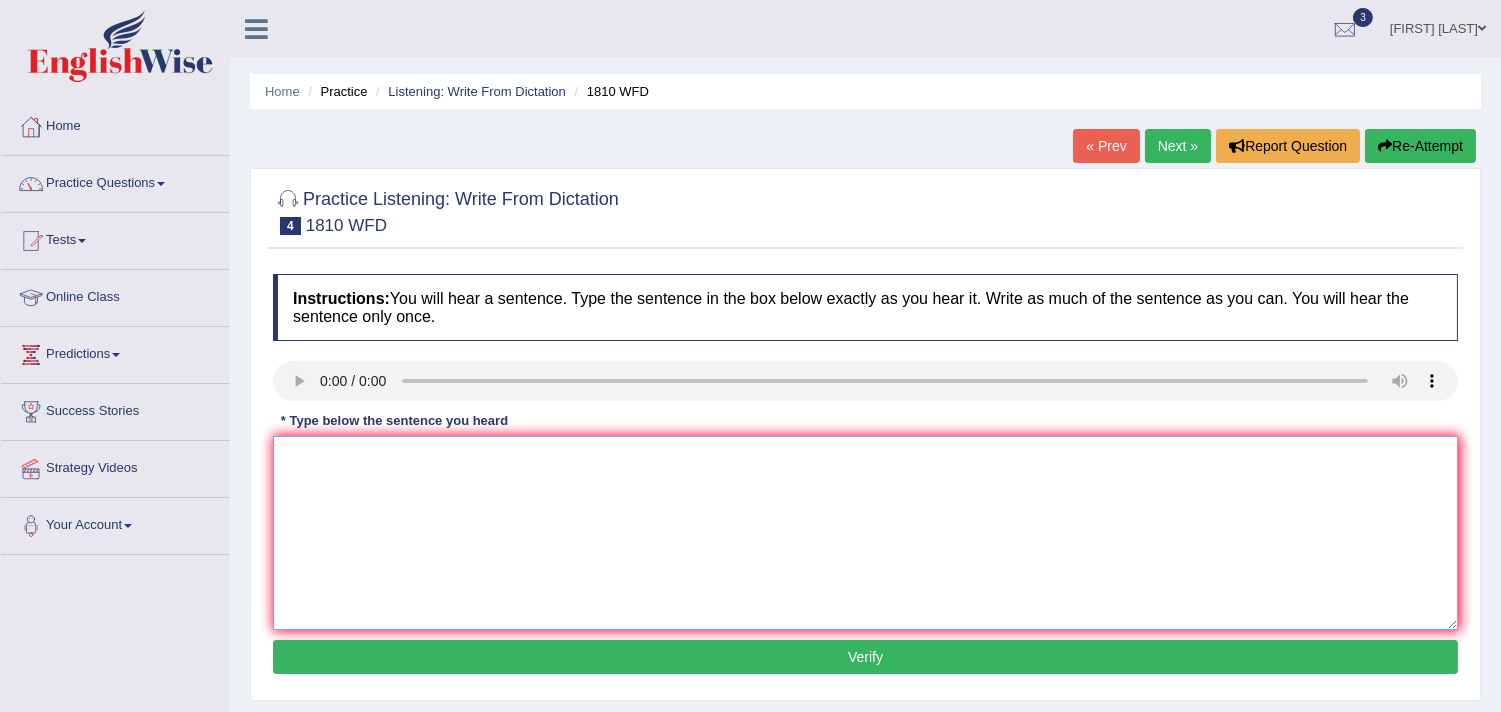click at bounding box center [865, 533] 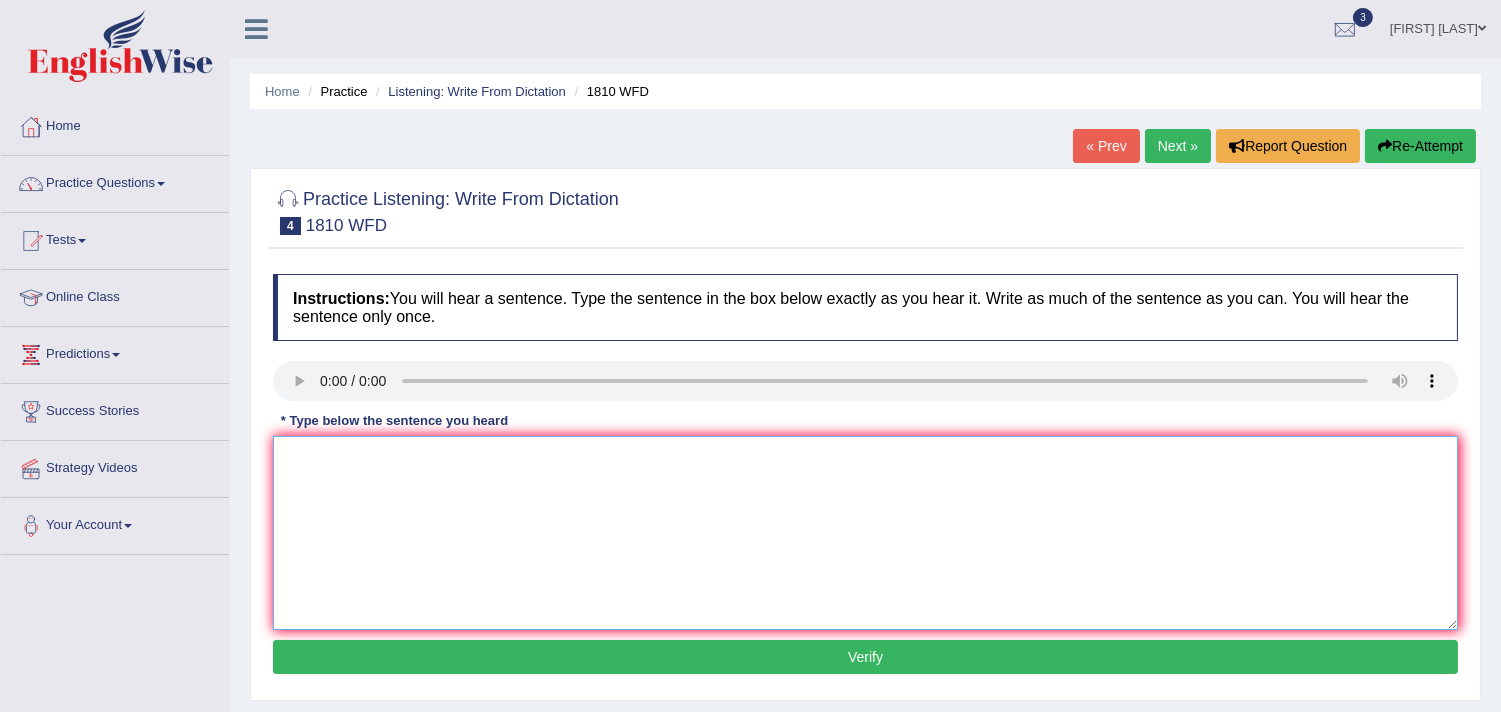 type on "i" 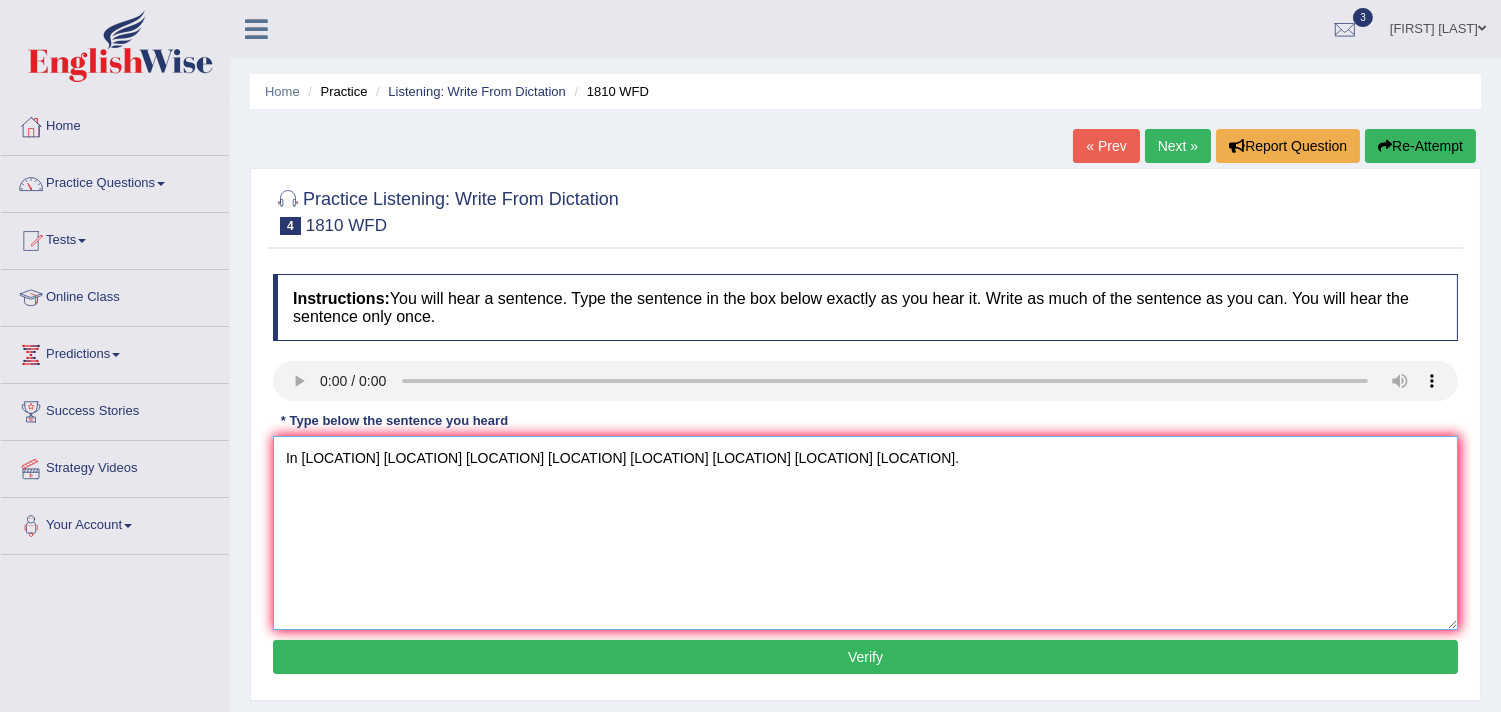 type on "In BARROW LIABRARAY TEXT IN A TIME." 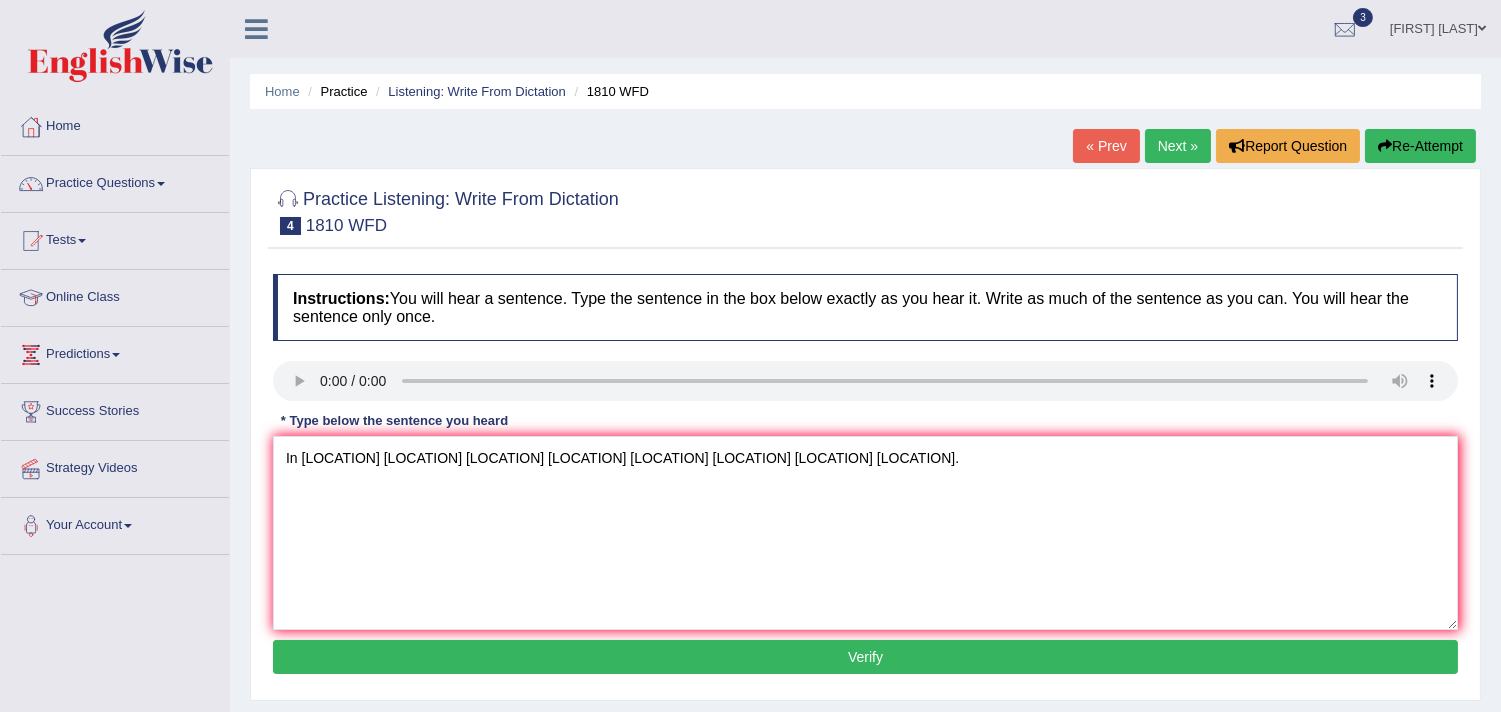 click on "Verify" at bounding box center [865, 657] 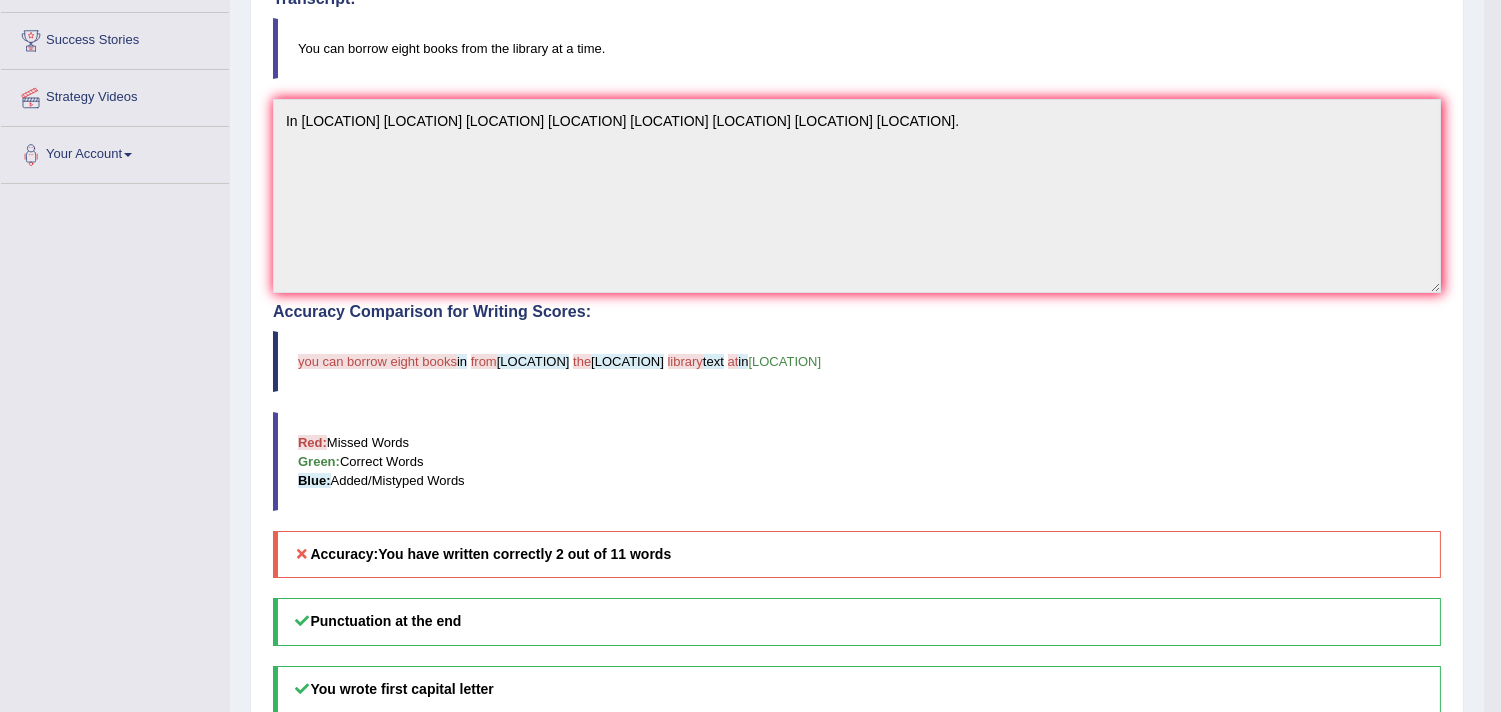 scroll, scrollTop: 401, scrollLeft: 0, axis: vertical 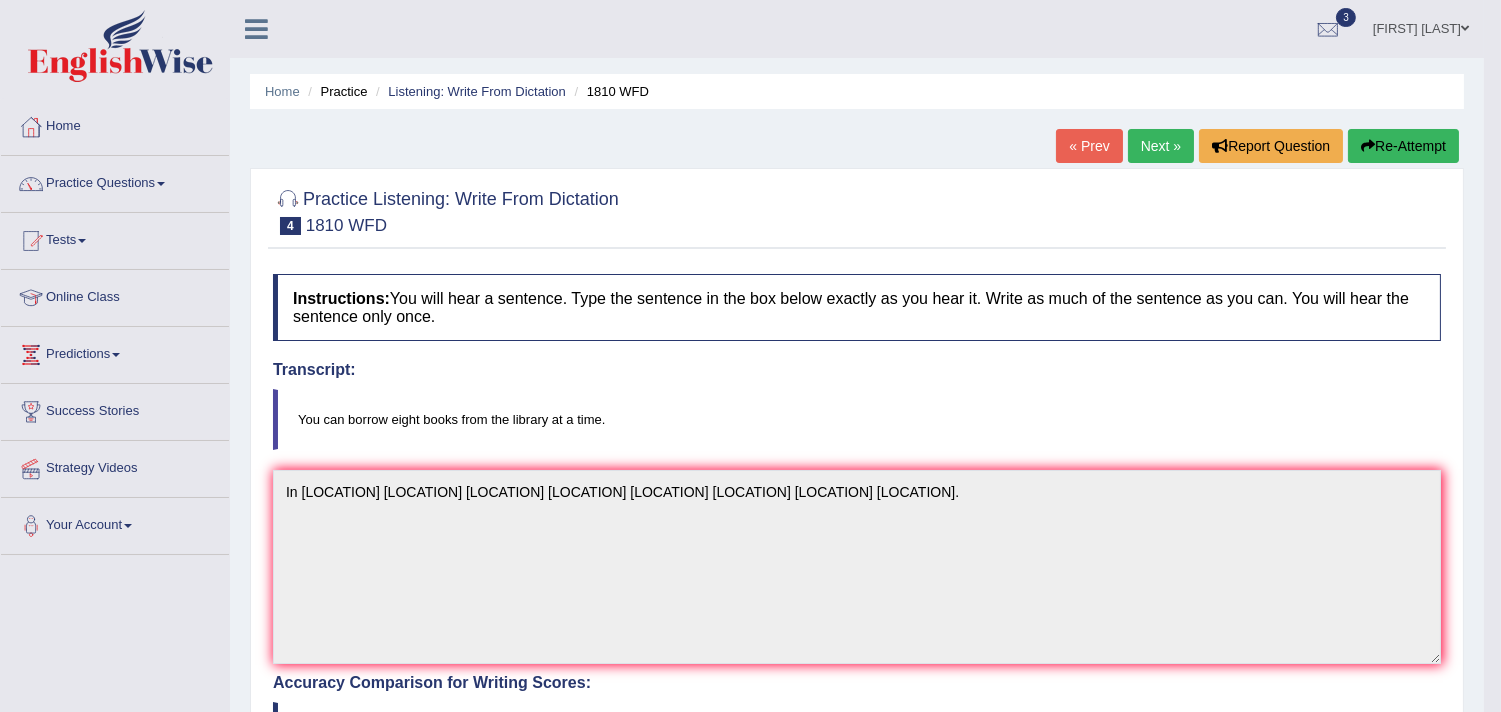 click on "Next »" at bounding box center (1161, 146) 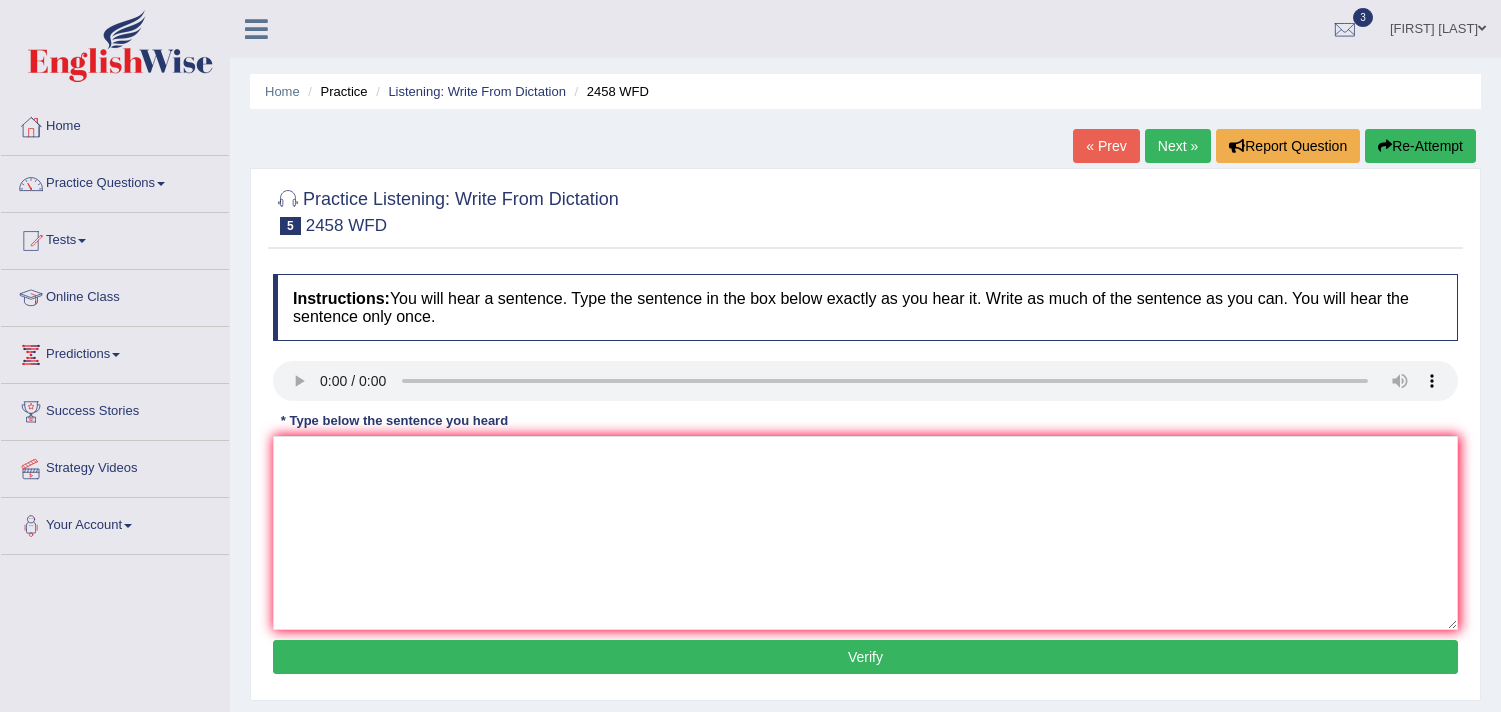 scroll, scrollTop: 0, scrollLeft: 0, axis: both 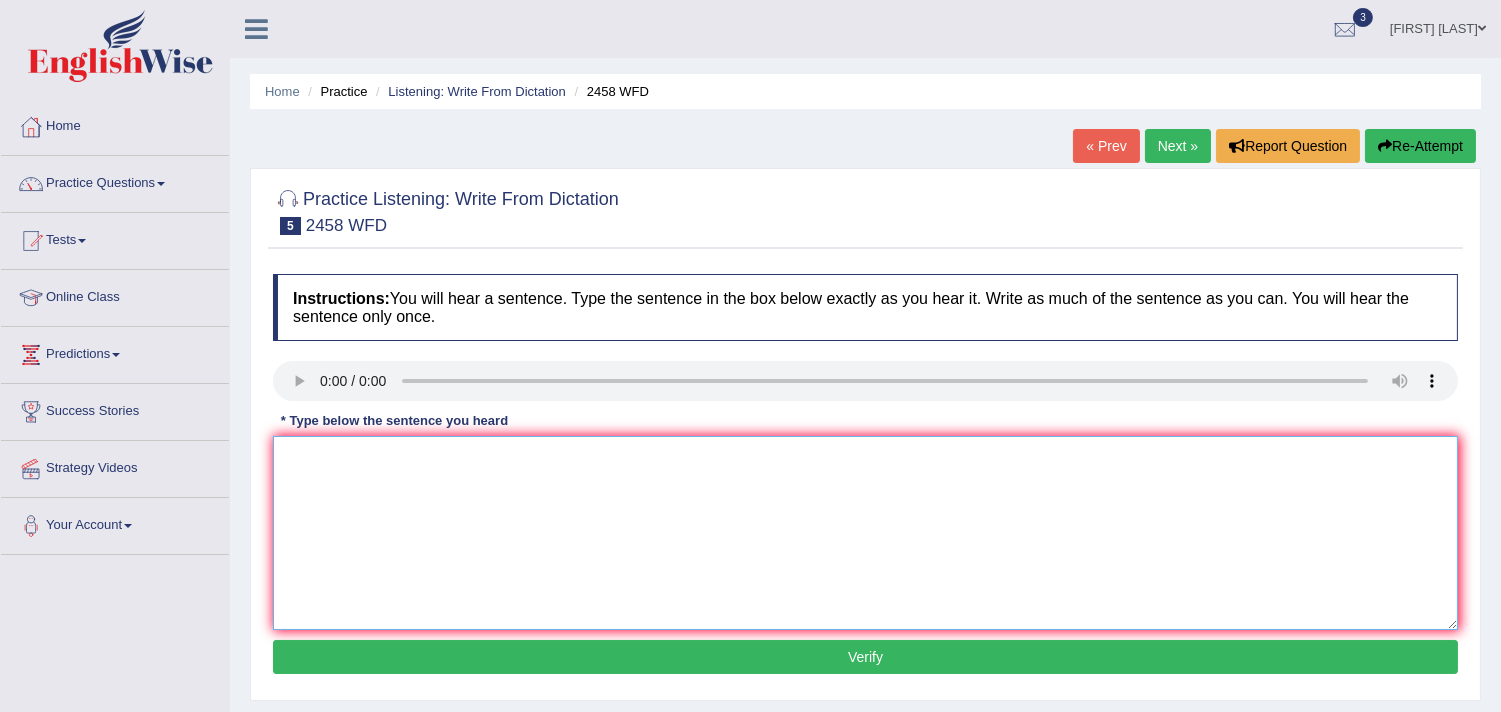 click at bounding box center (865, 533) 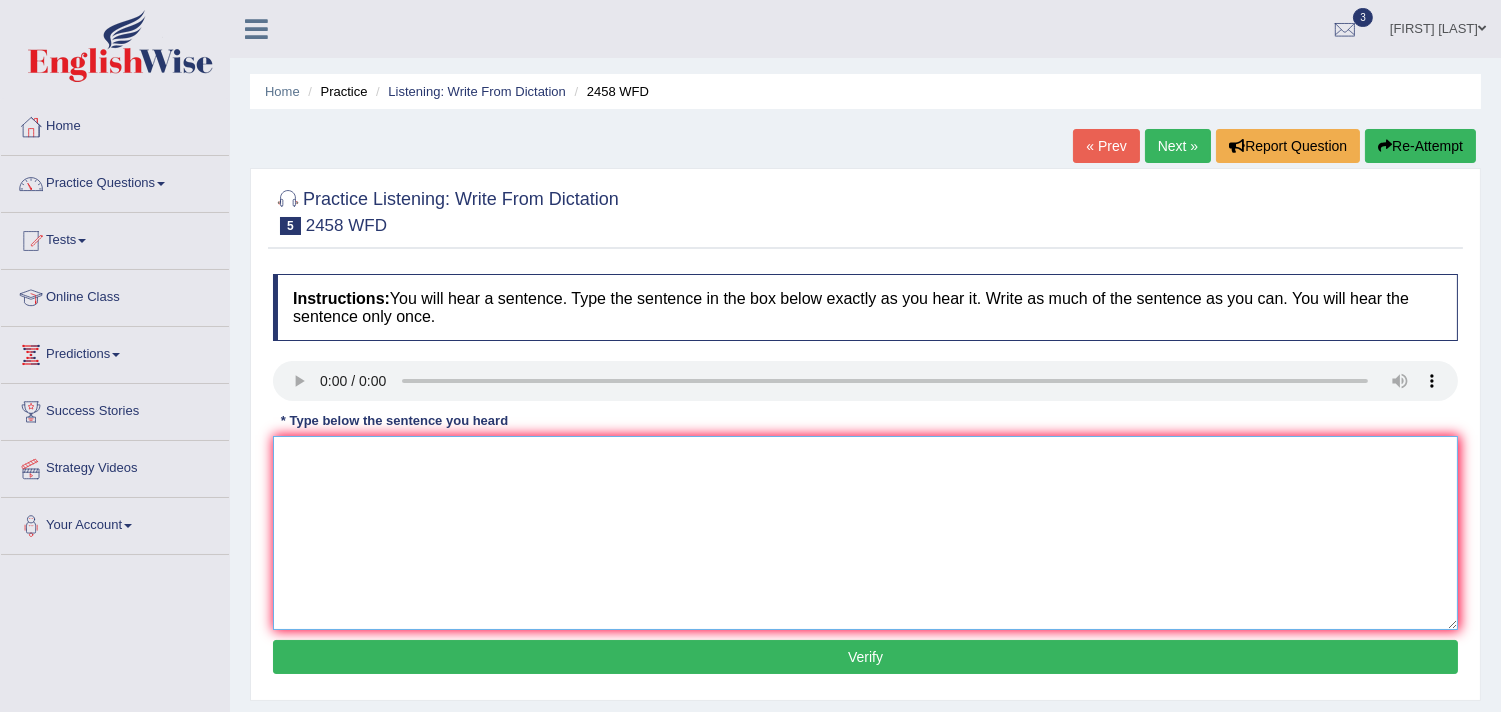 click at bounding box center [865, 533] 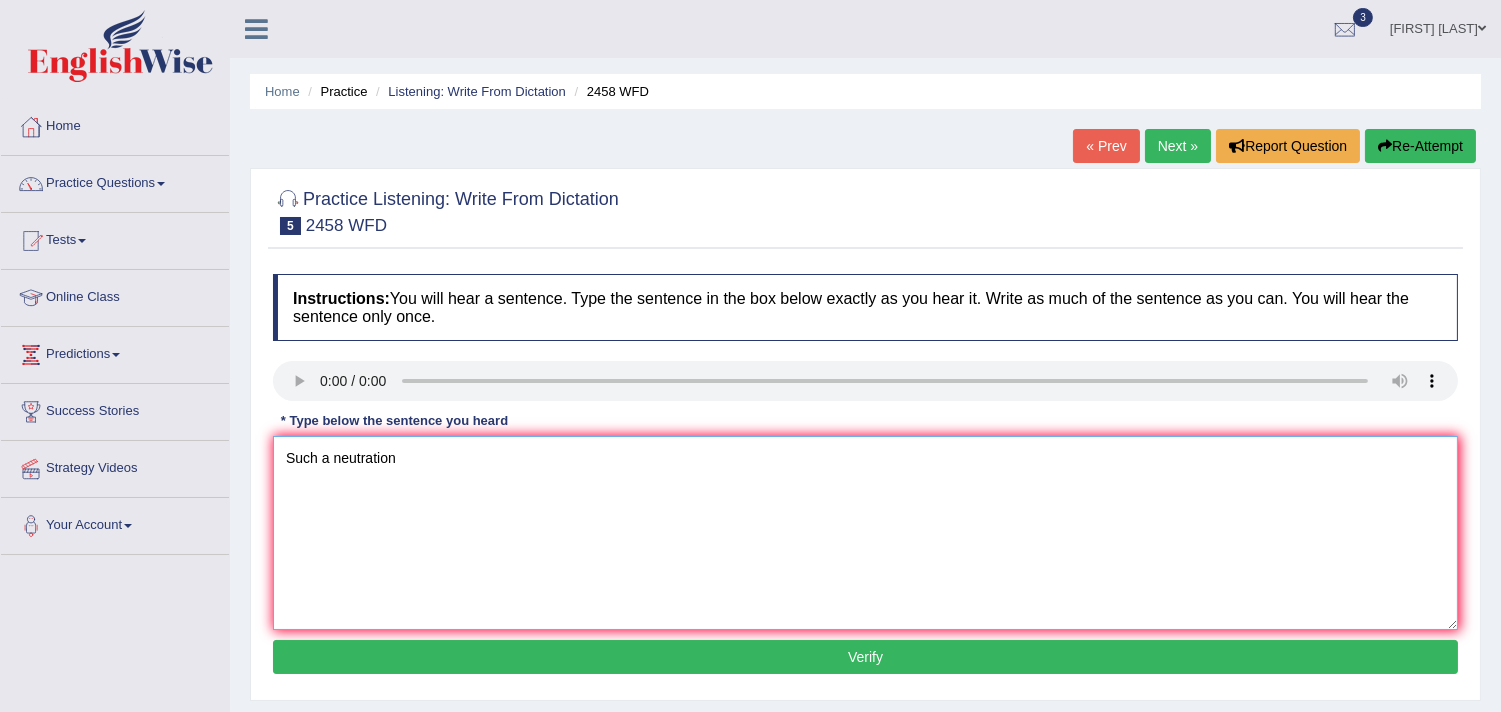 click on "Such a neutration" at bounding box center (865, 533) 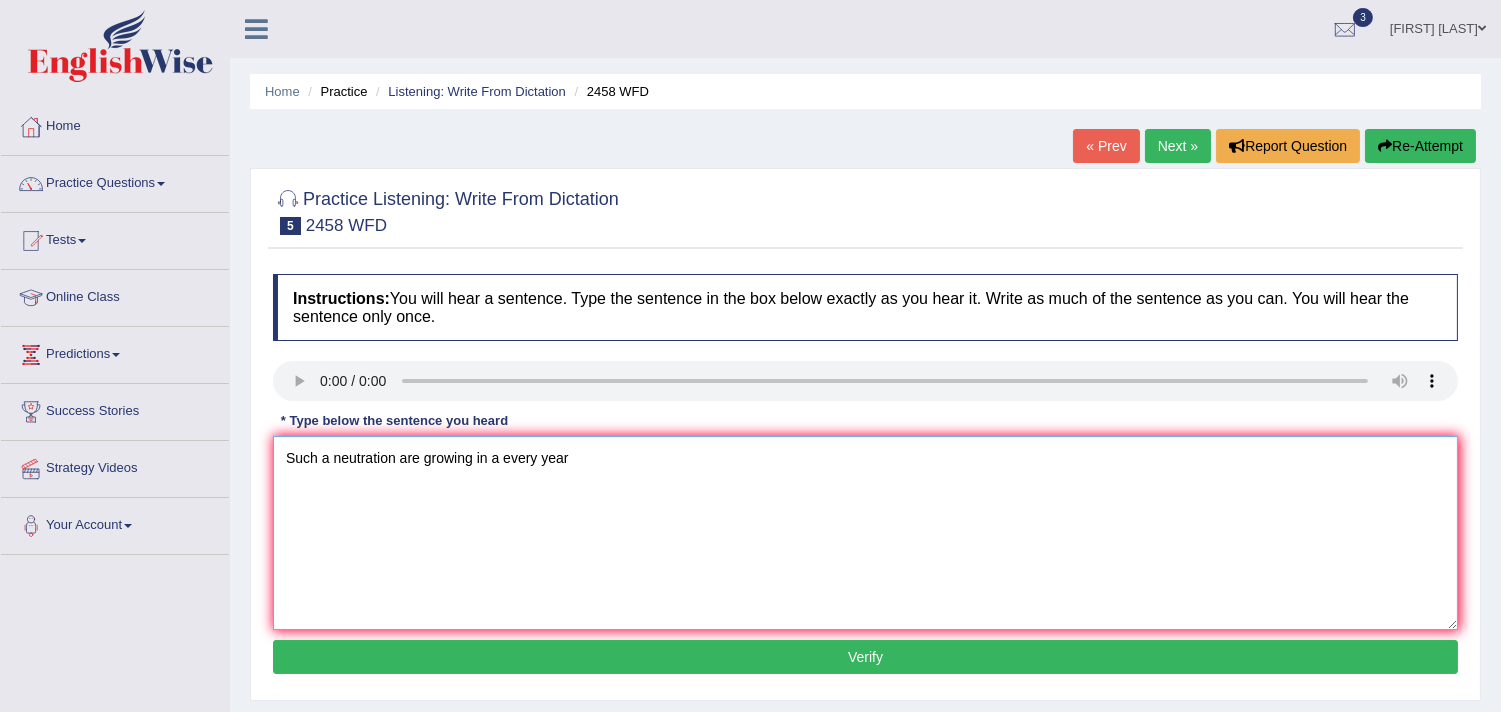 type on "Such a neutration are growing in a every year" 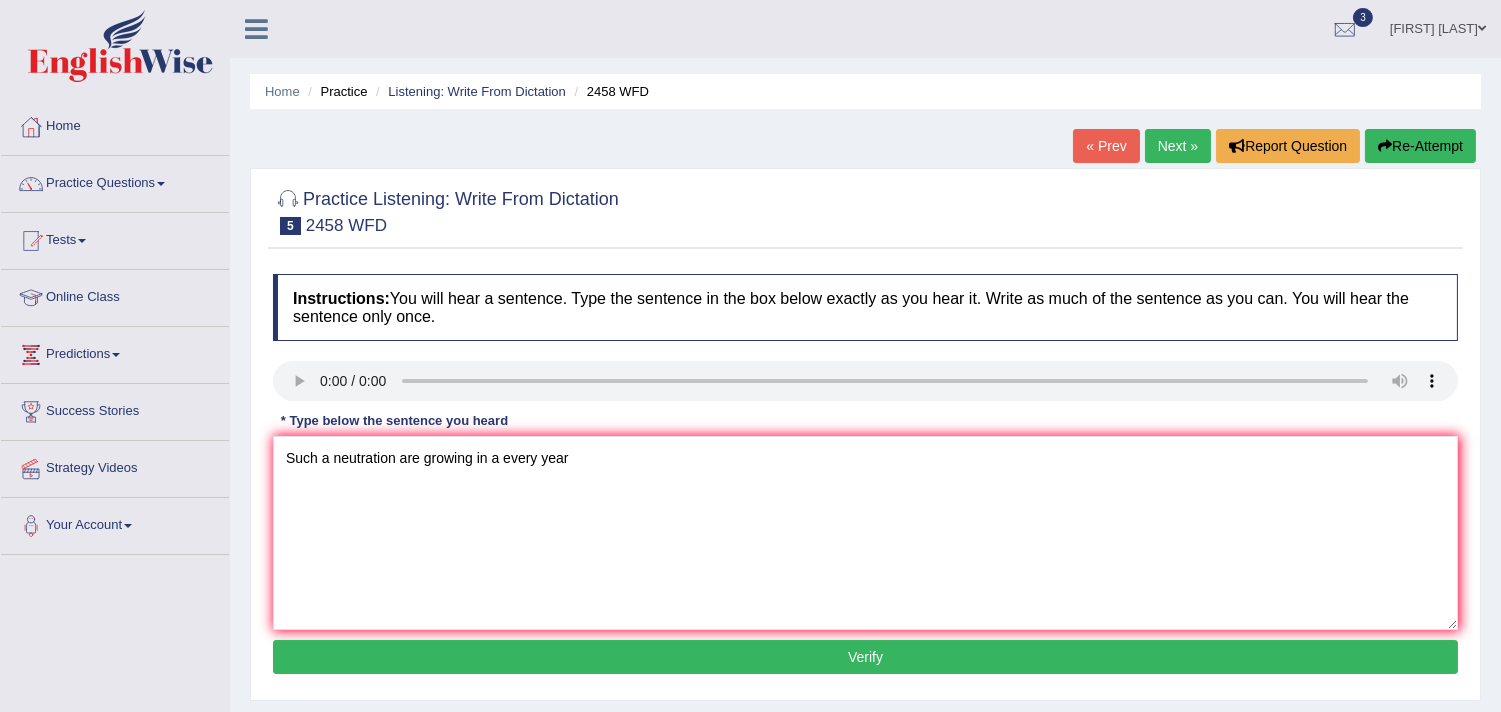 click on "Verify" at bounding box center [865, 657] 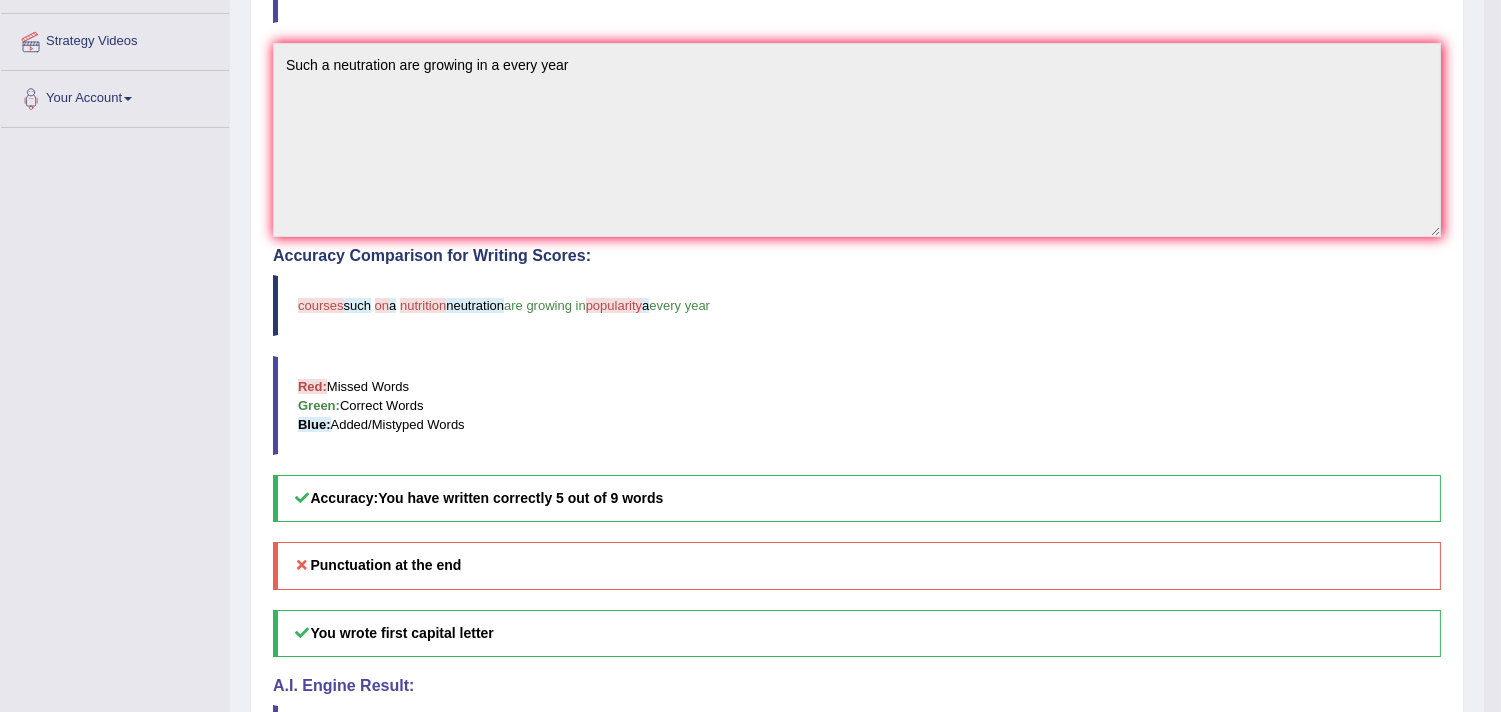 scroll, scrollTop: 444, scrollLeft: 0, axis: vertical 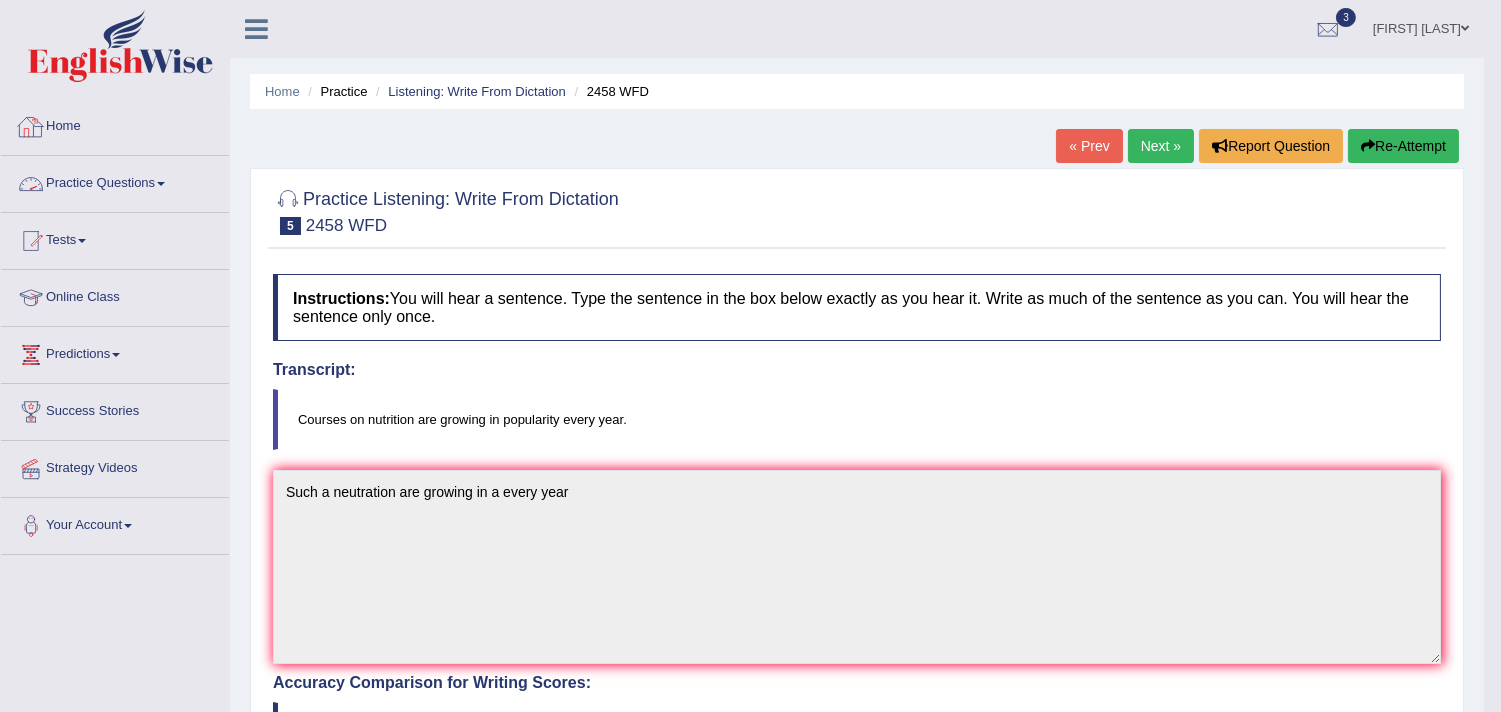 click on "Home" at bounding box center (115, 124) 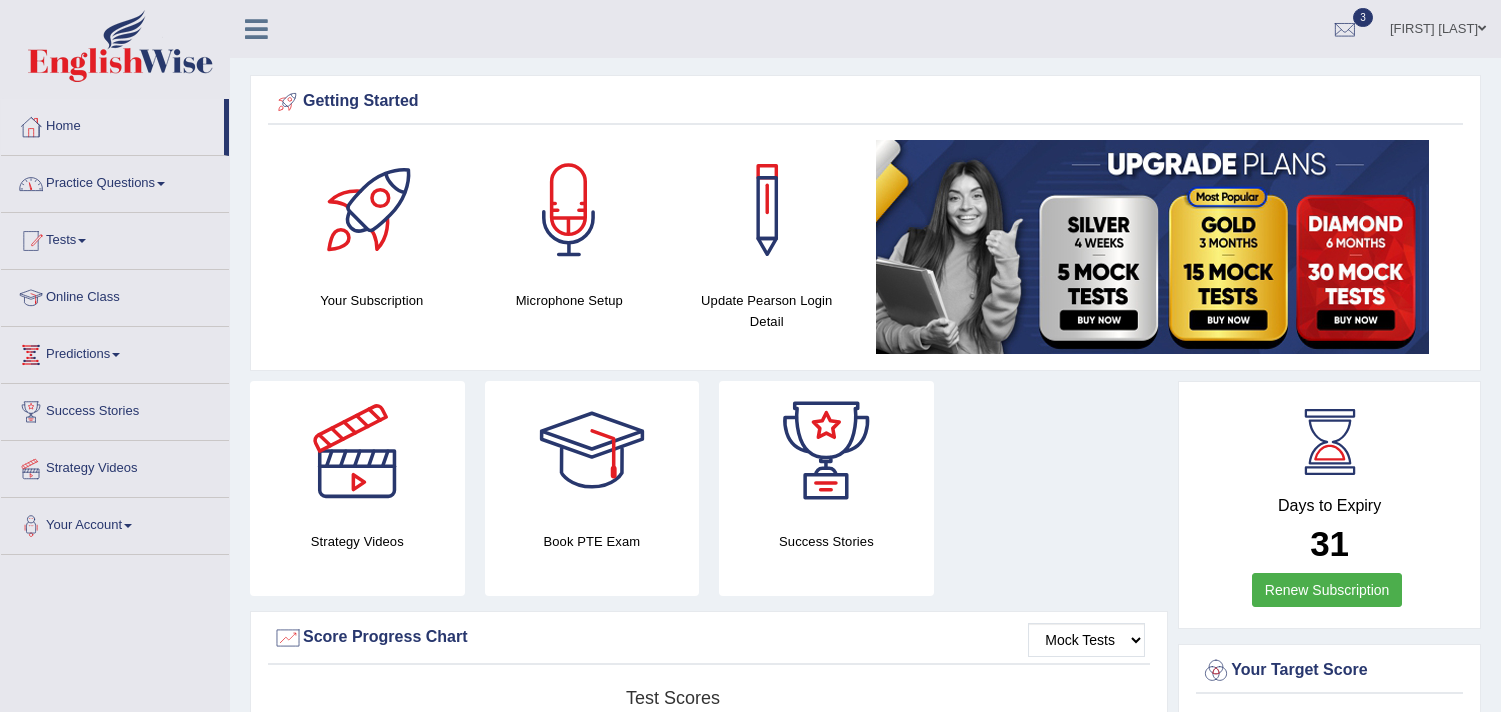 scroll, scrollTop: 0, scrollLeft: 0, axis: both 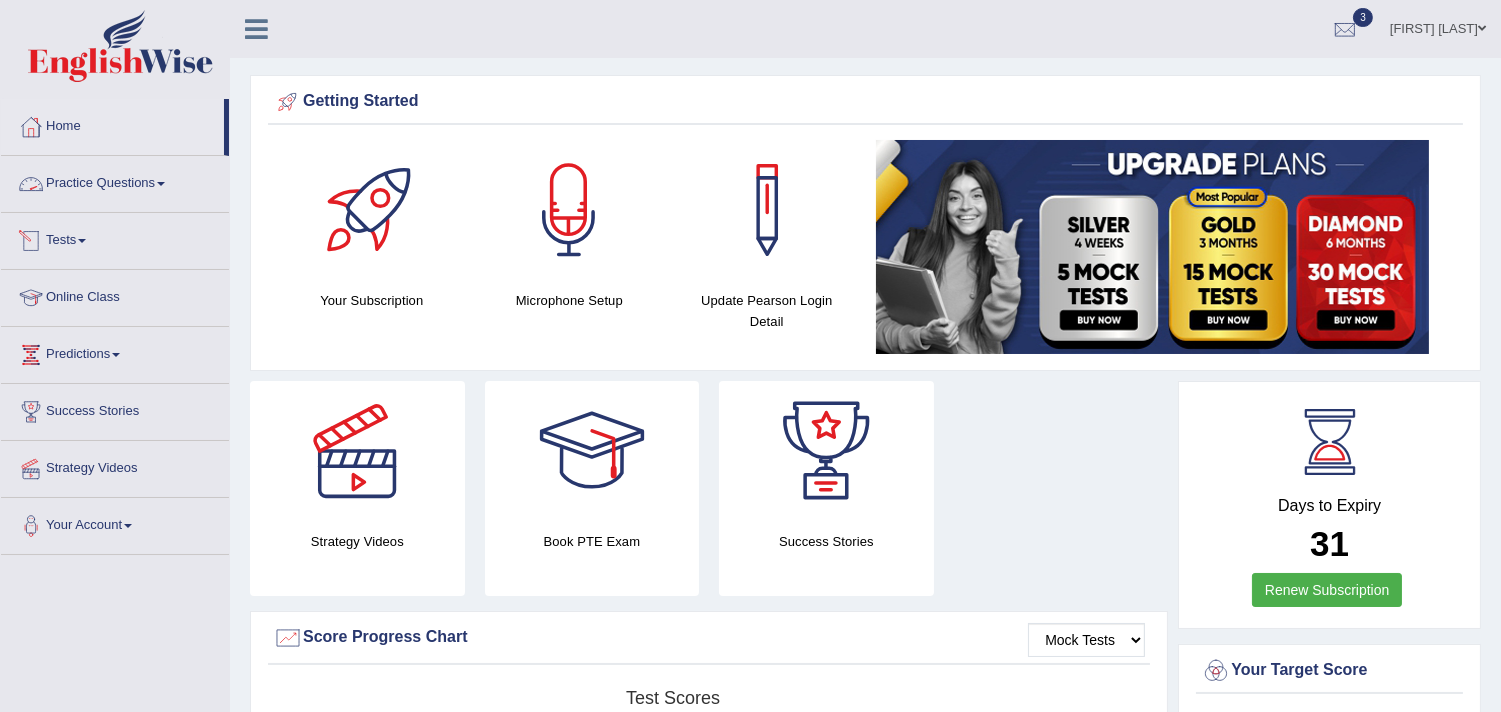 click on "Practice Questions" at bounding box center [115, 181] 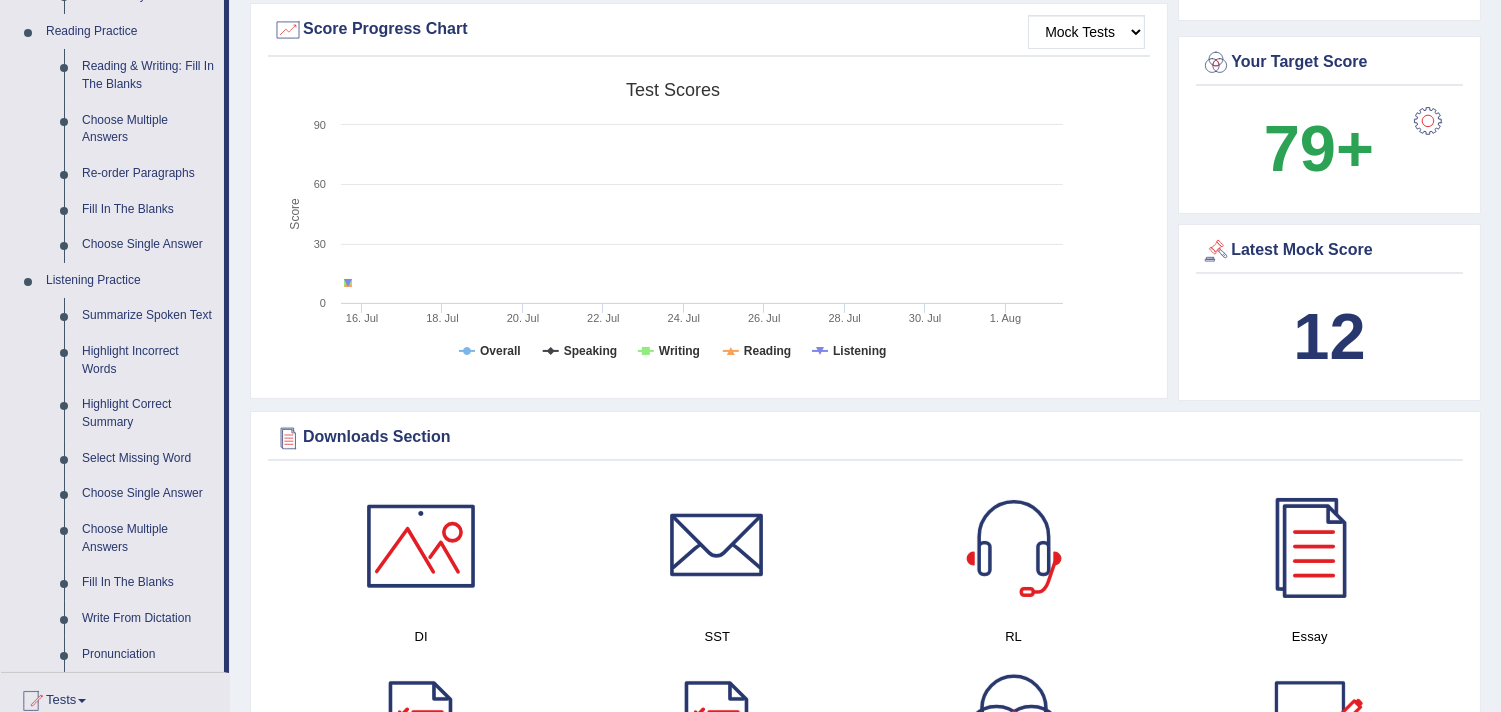 scroll, scrollTop: 683, scrollLeft: 0, axis: vertical 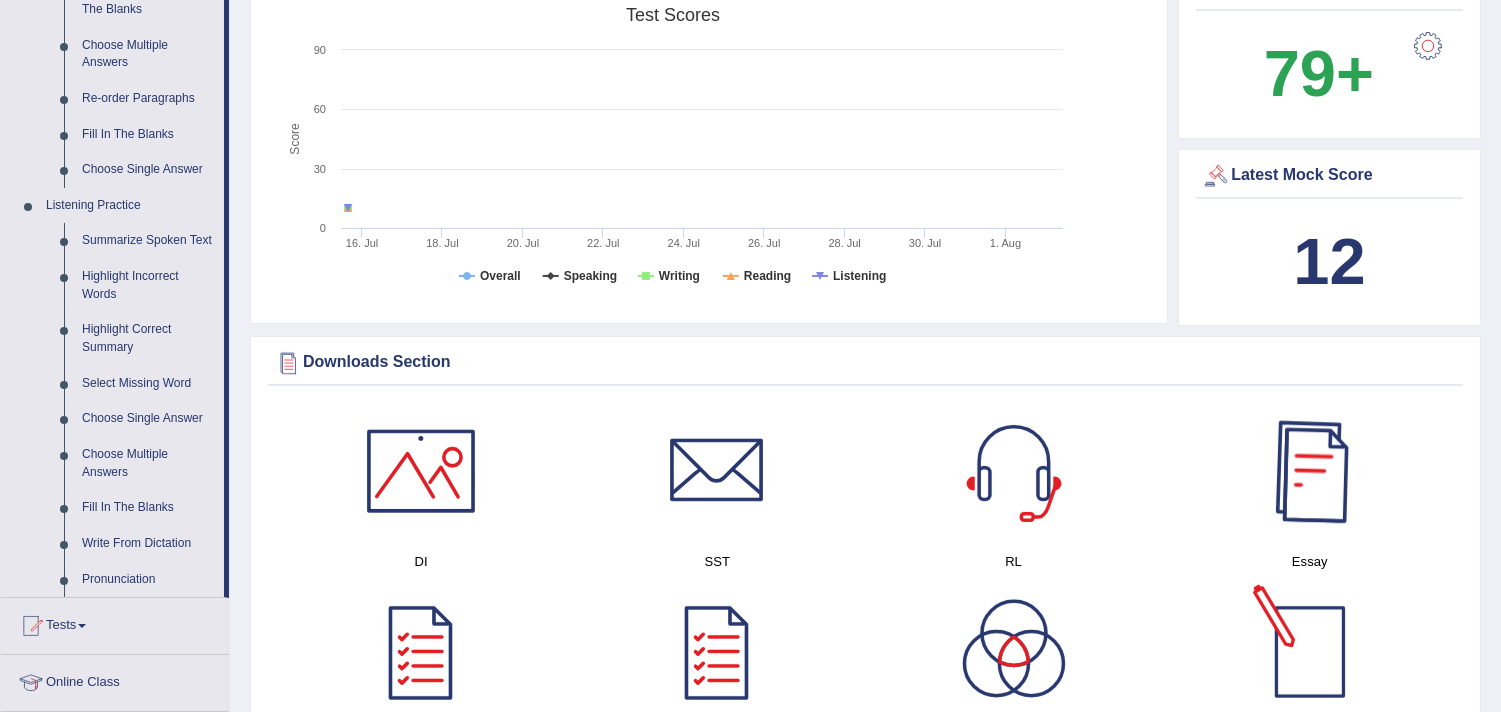 click at bounding box center (1310, 471) 